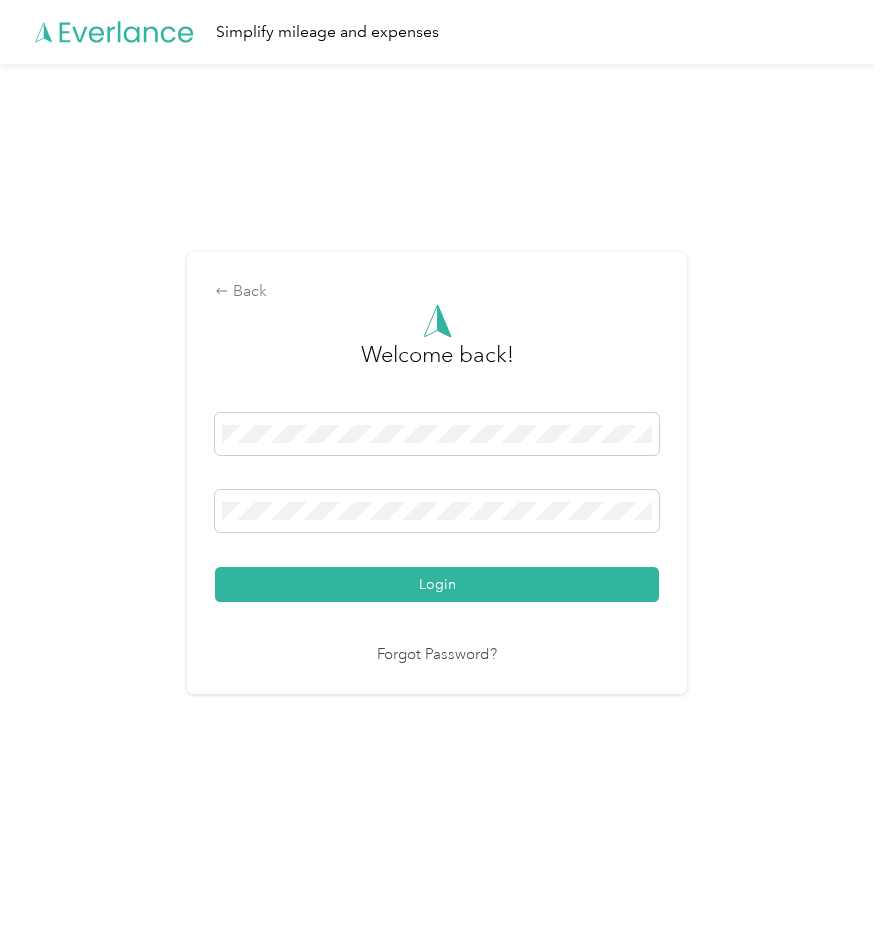 scroll, scrollTop: 0, scrollLeft: 0, axis: both 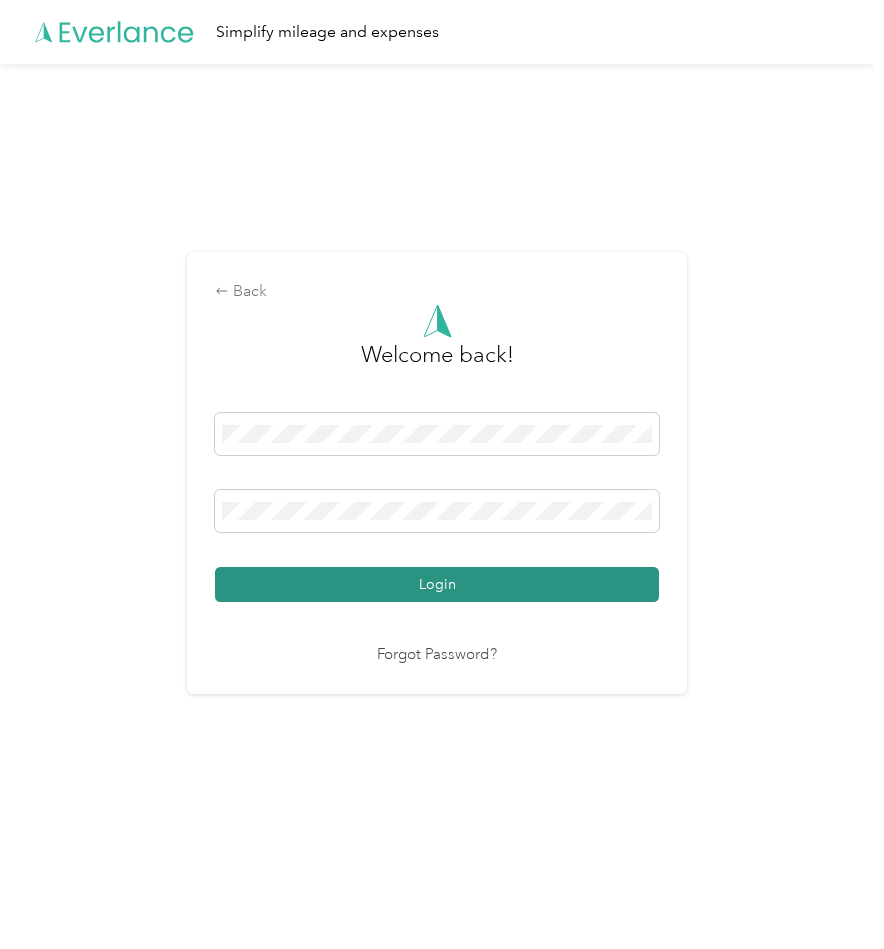 click on "Login" at bounding box center [437, 584] 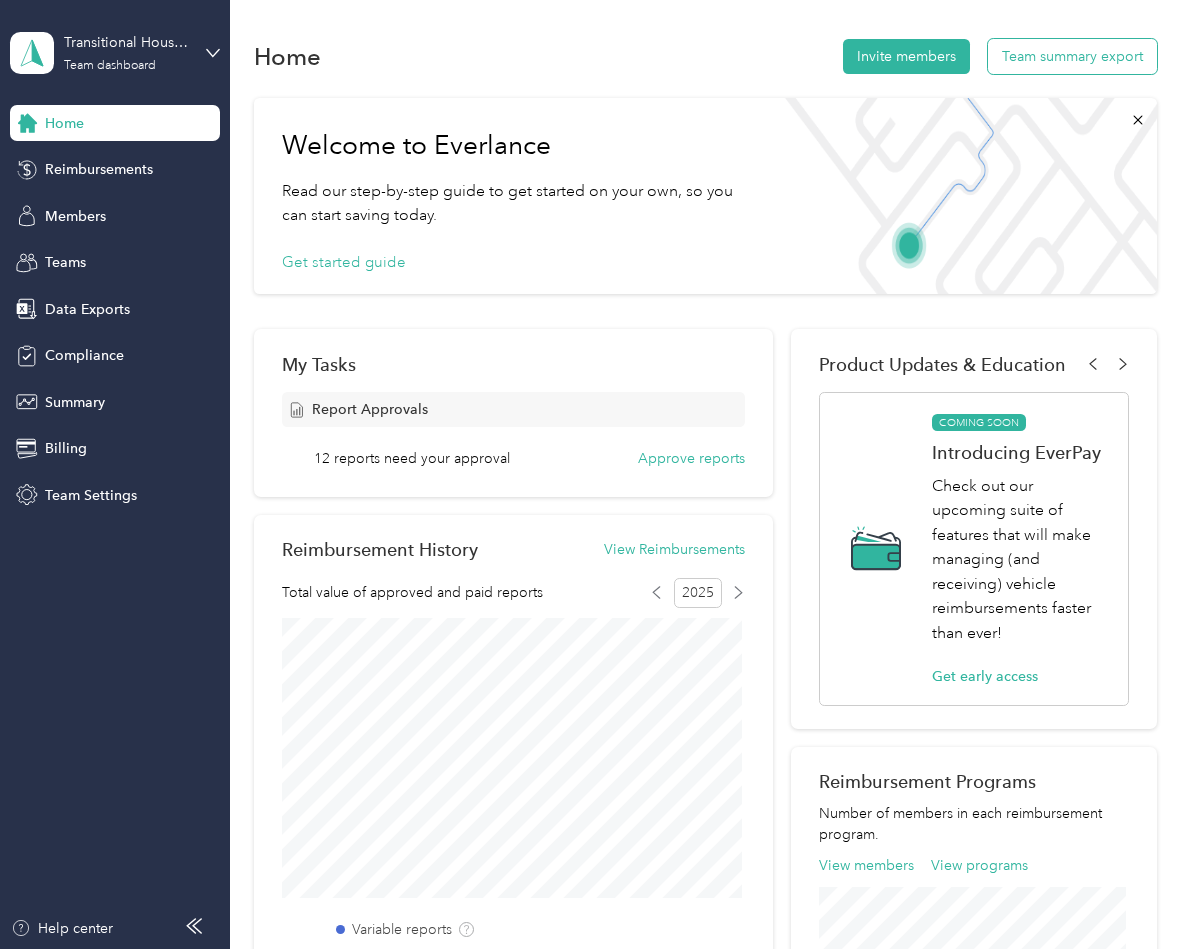 click on "Team summary export" at bounding box center (1072, 56) 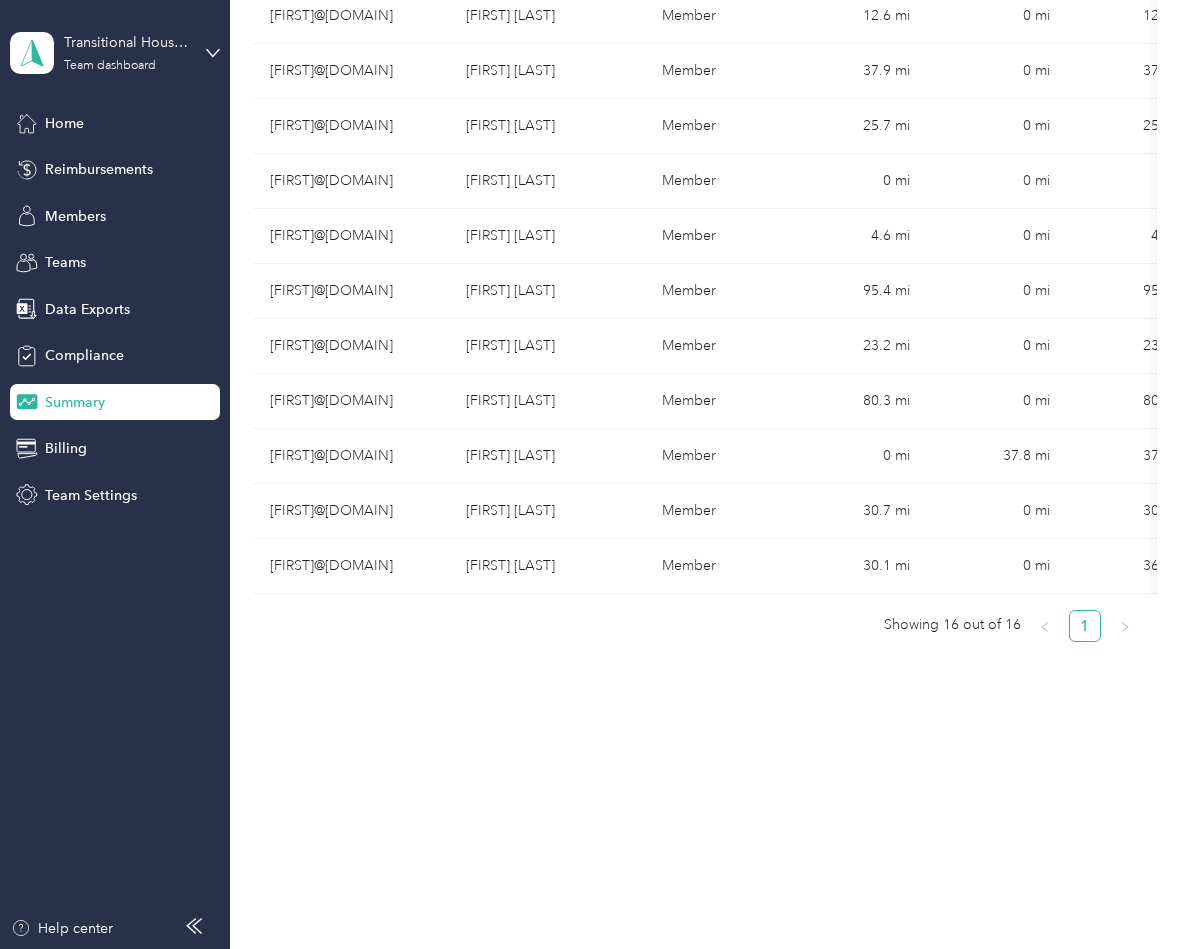 scroll, scrollTop: 796, scrollLeft: 0, axis: vertical 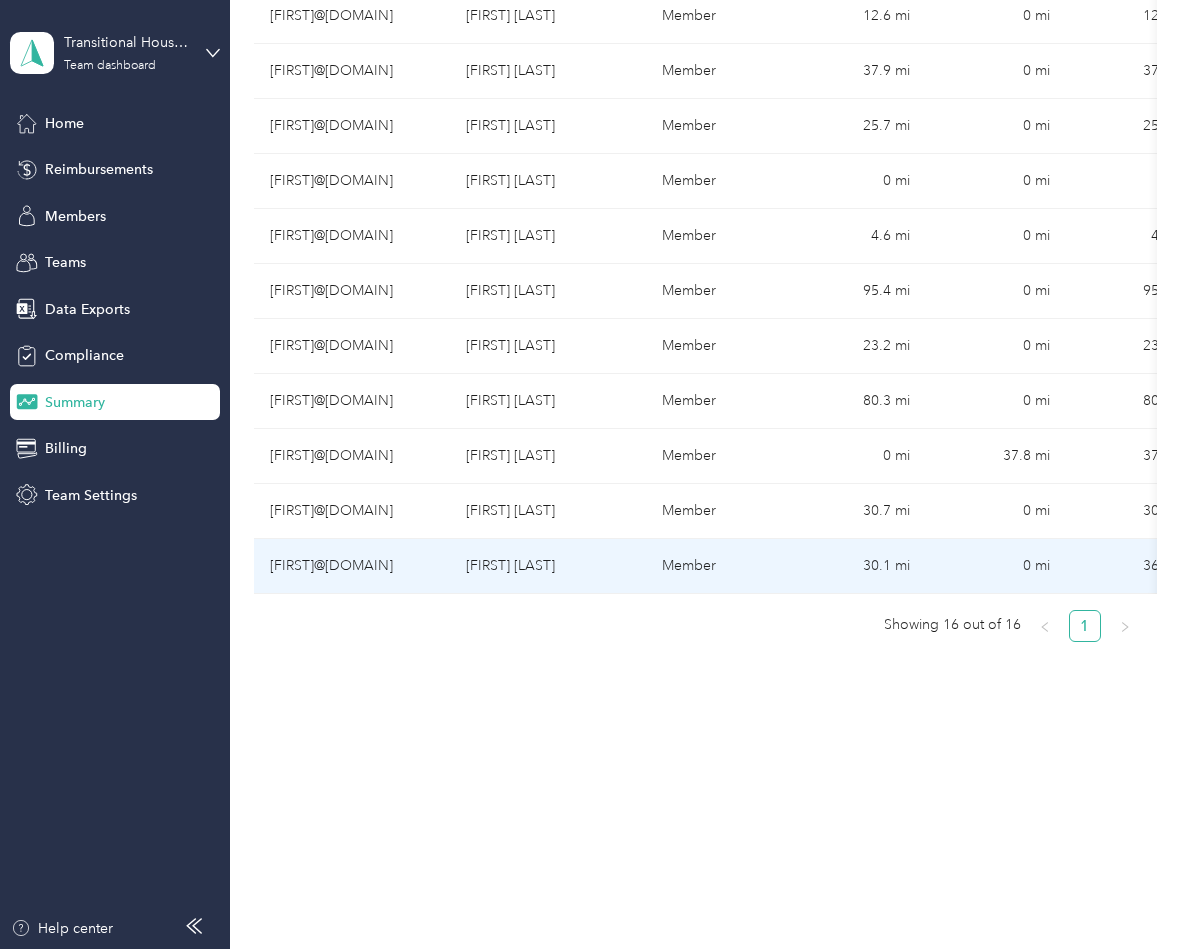 click on "Samantha  Canales" at bounding box center (548, 566) 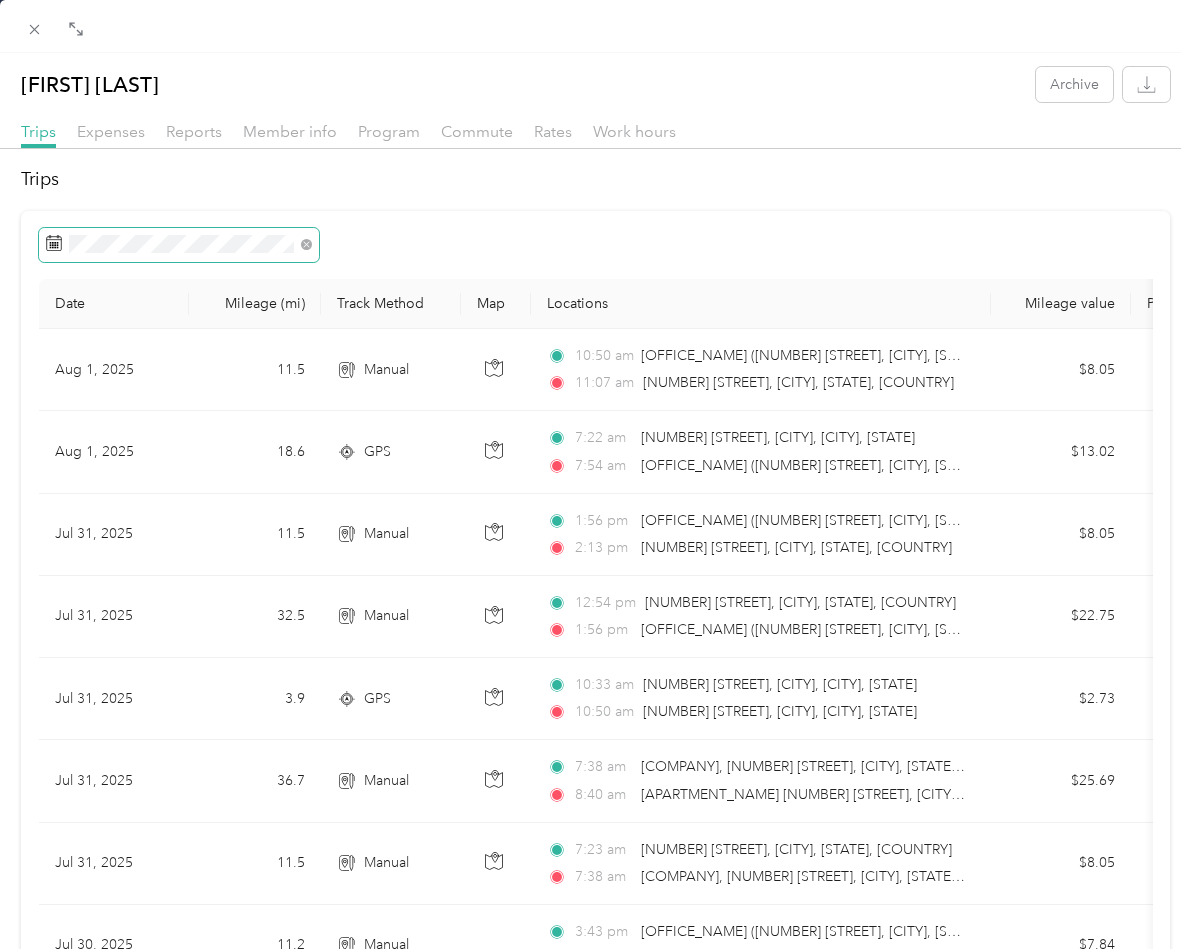 click at bounding box center (179, 245) 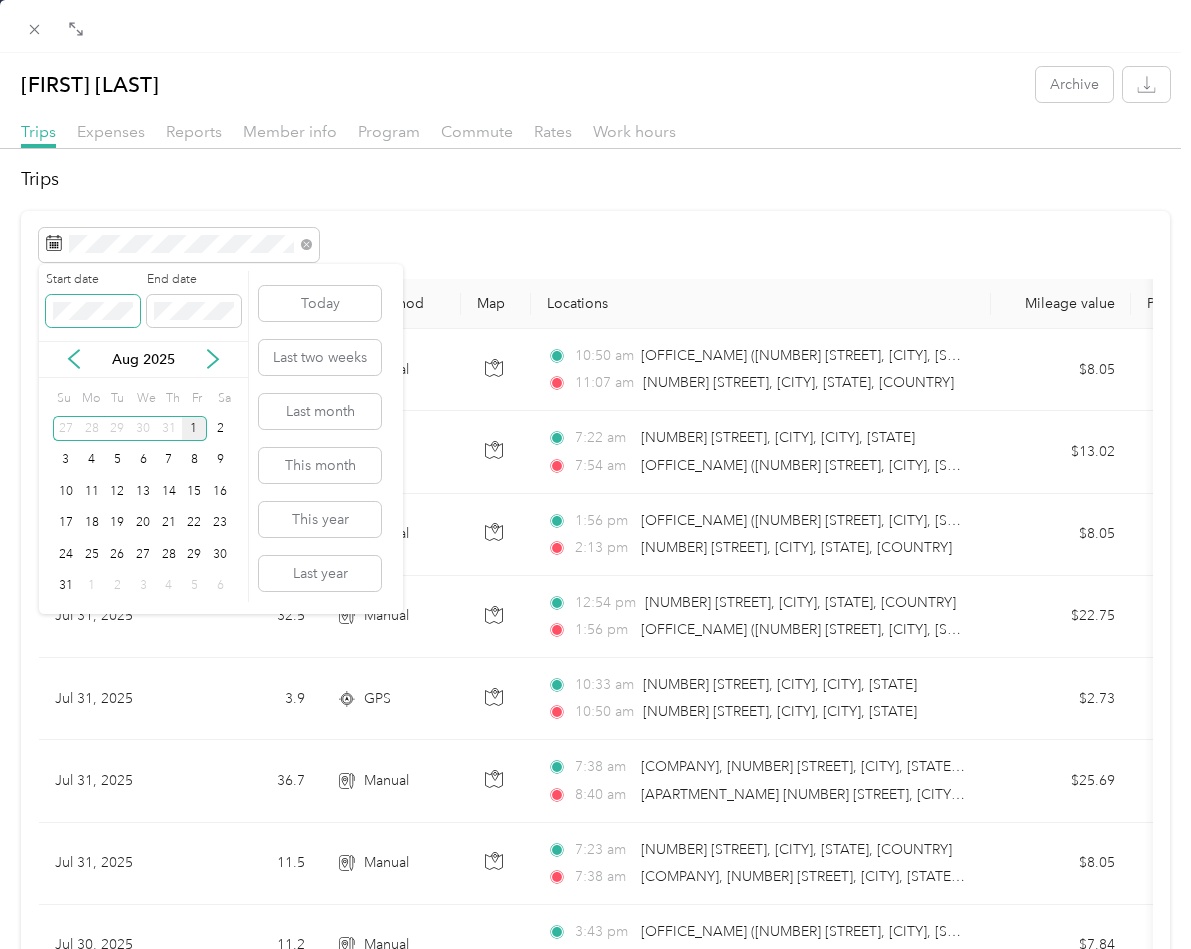 drag, startPoint x: 134, startPoint y: 253, endPoint x: 51, endPoint y: 313, distance: 102.41582 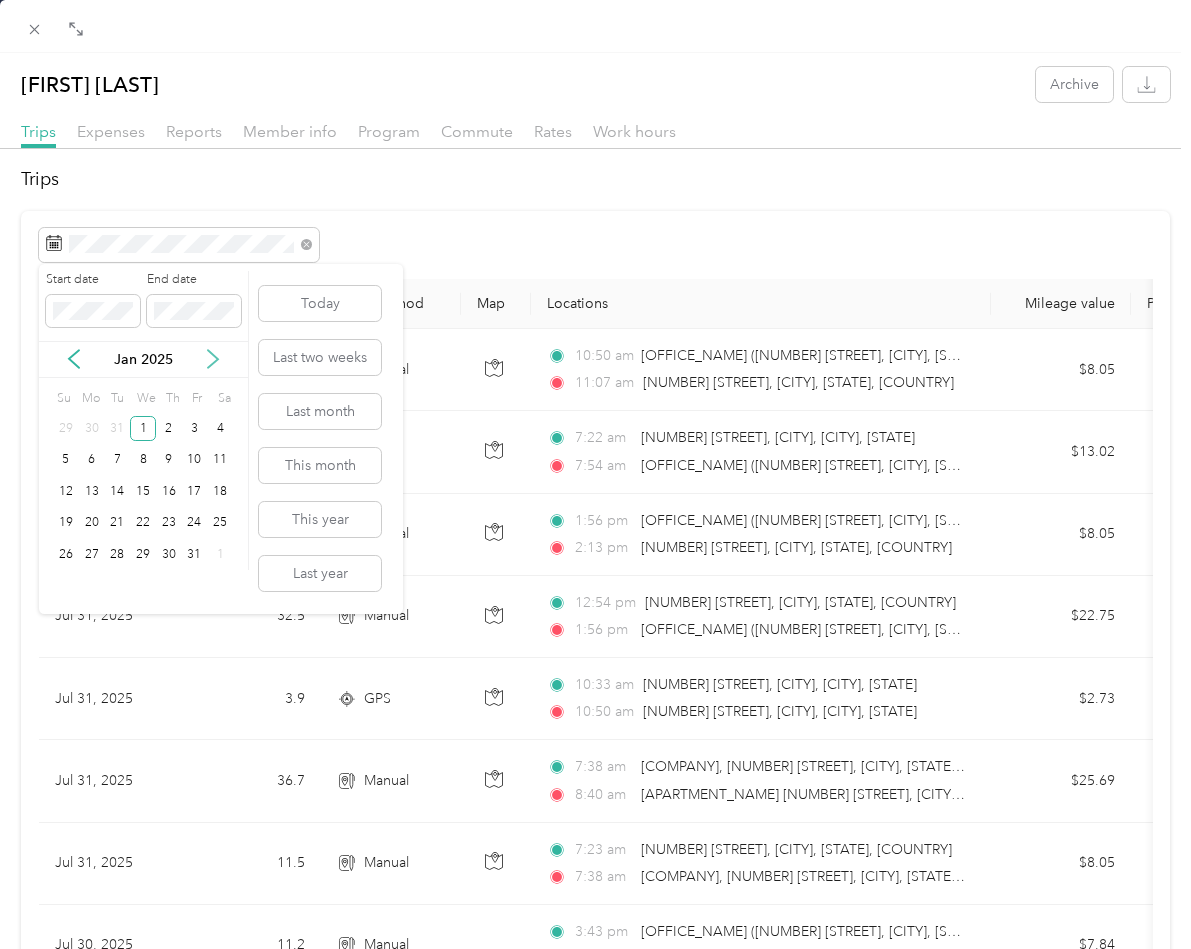 click 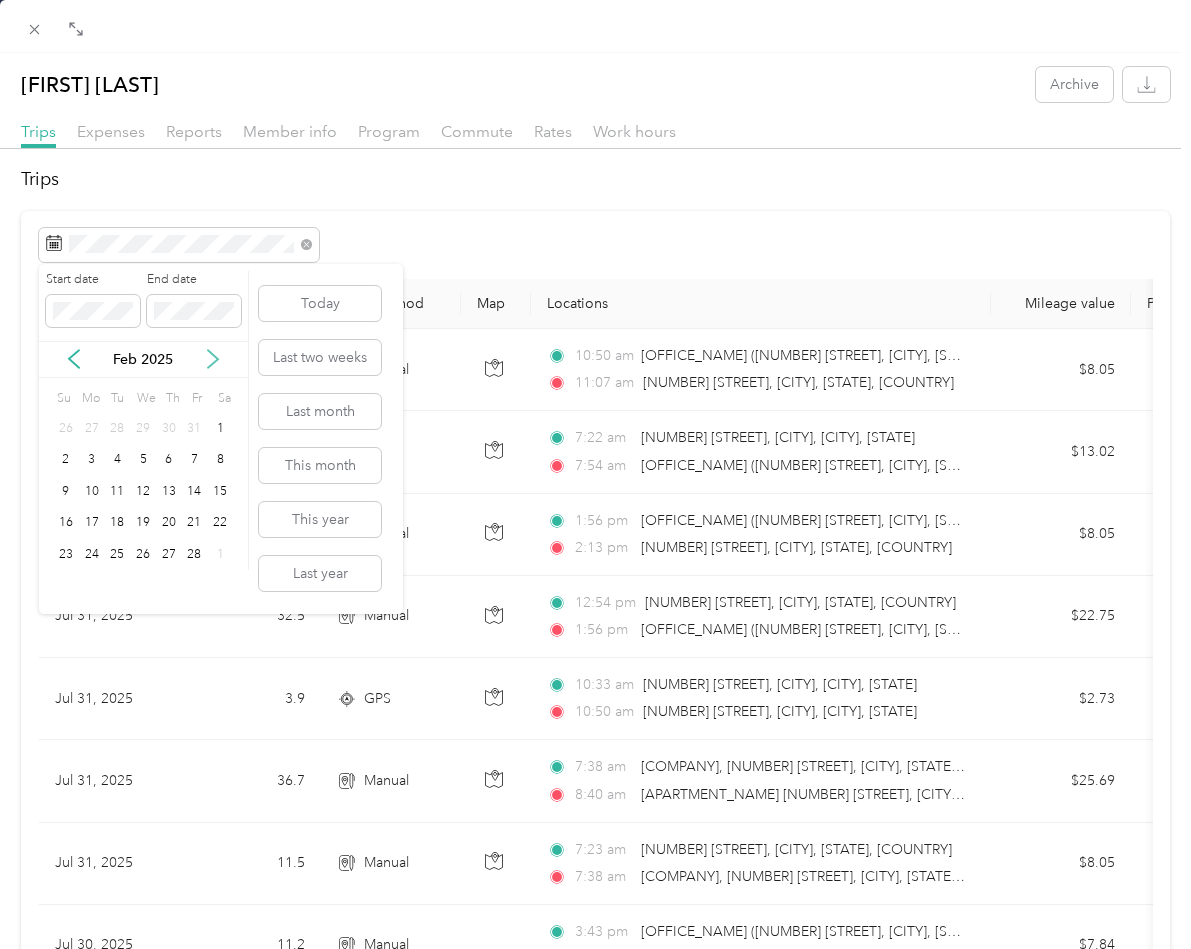 click 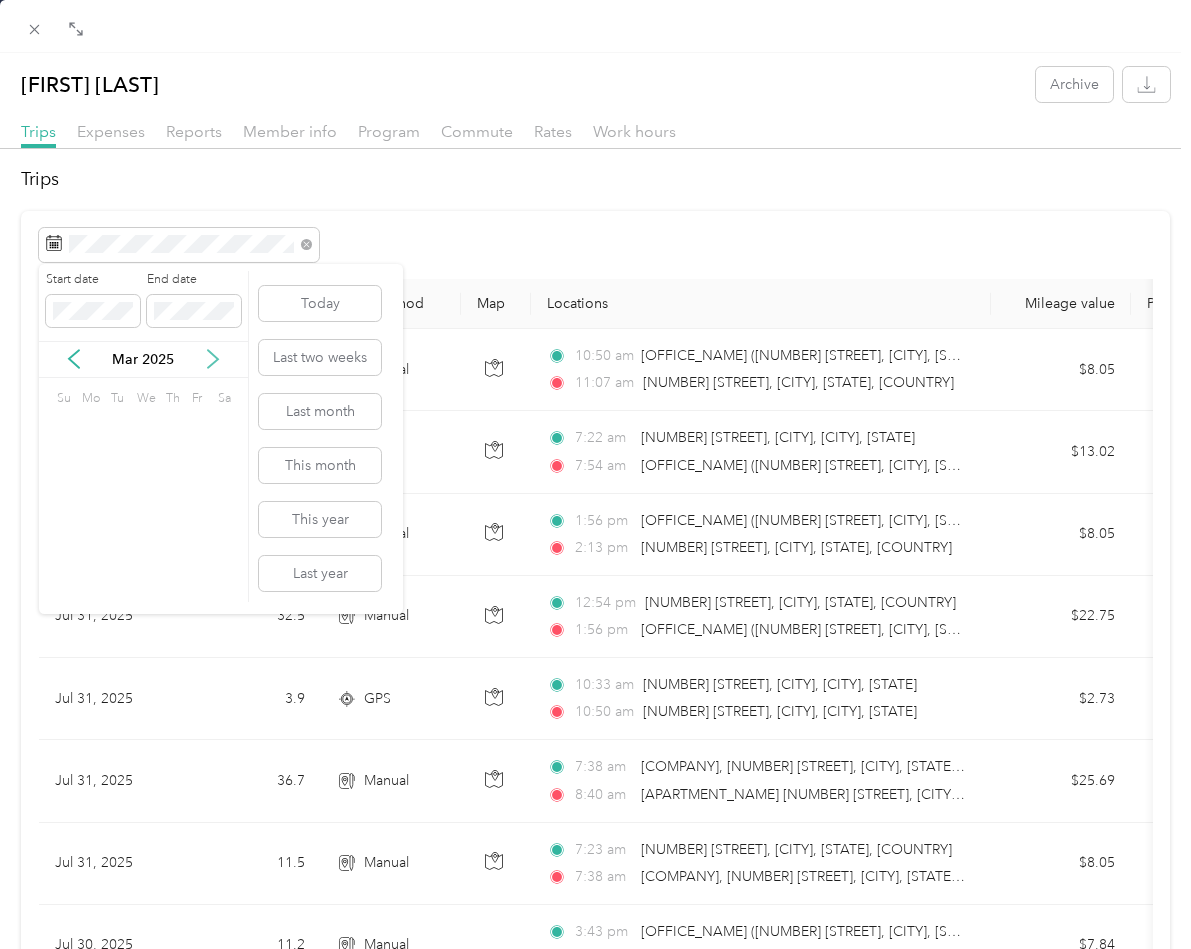 click 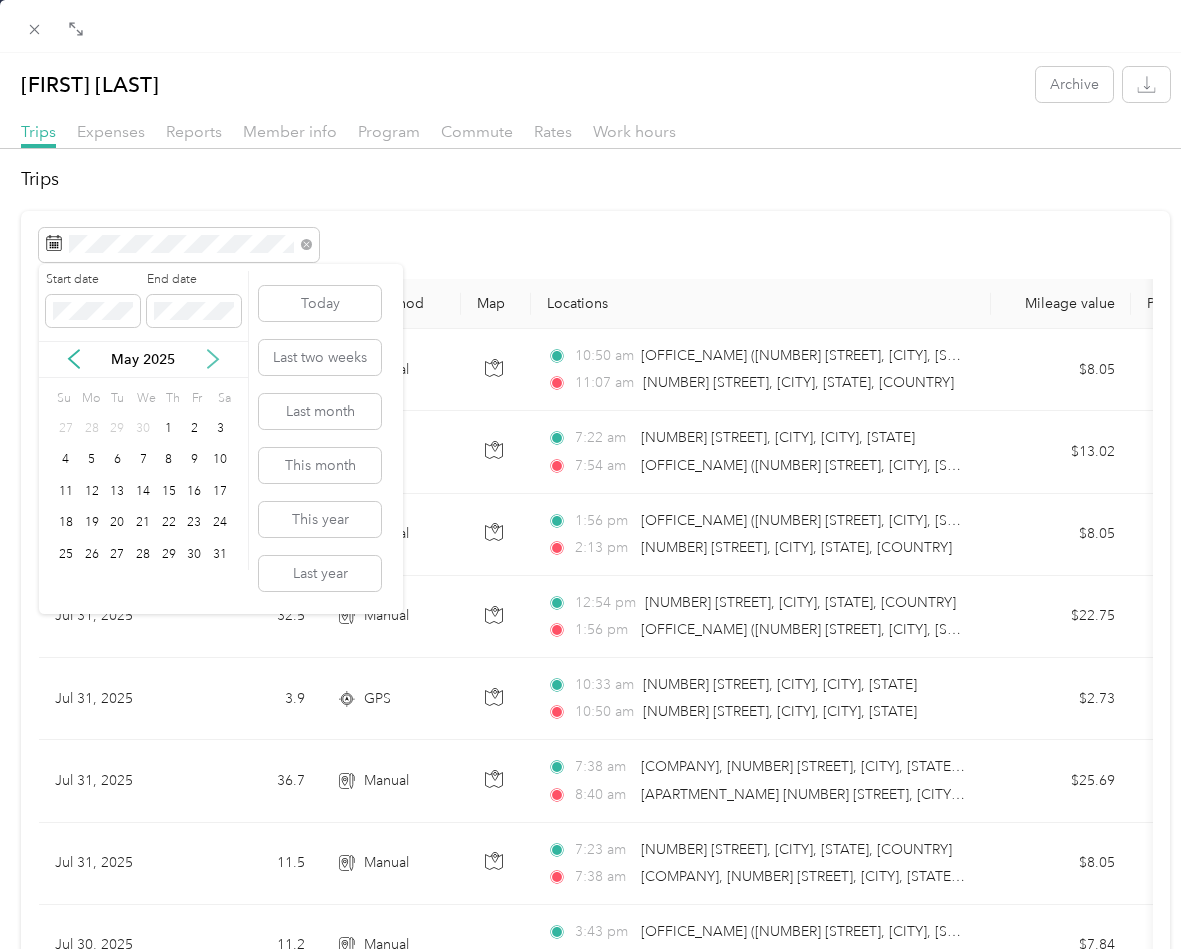 click 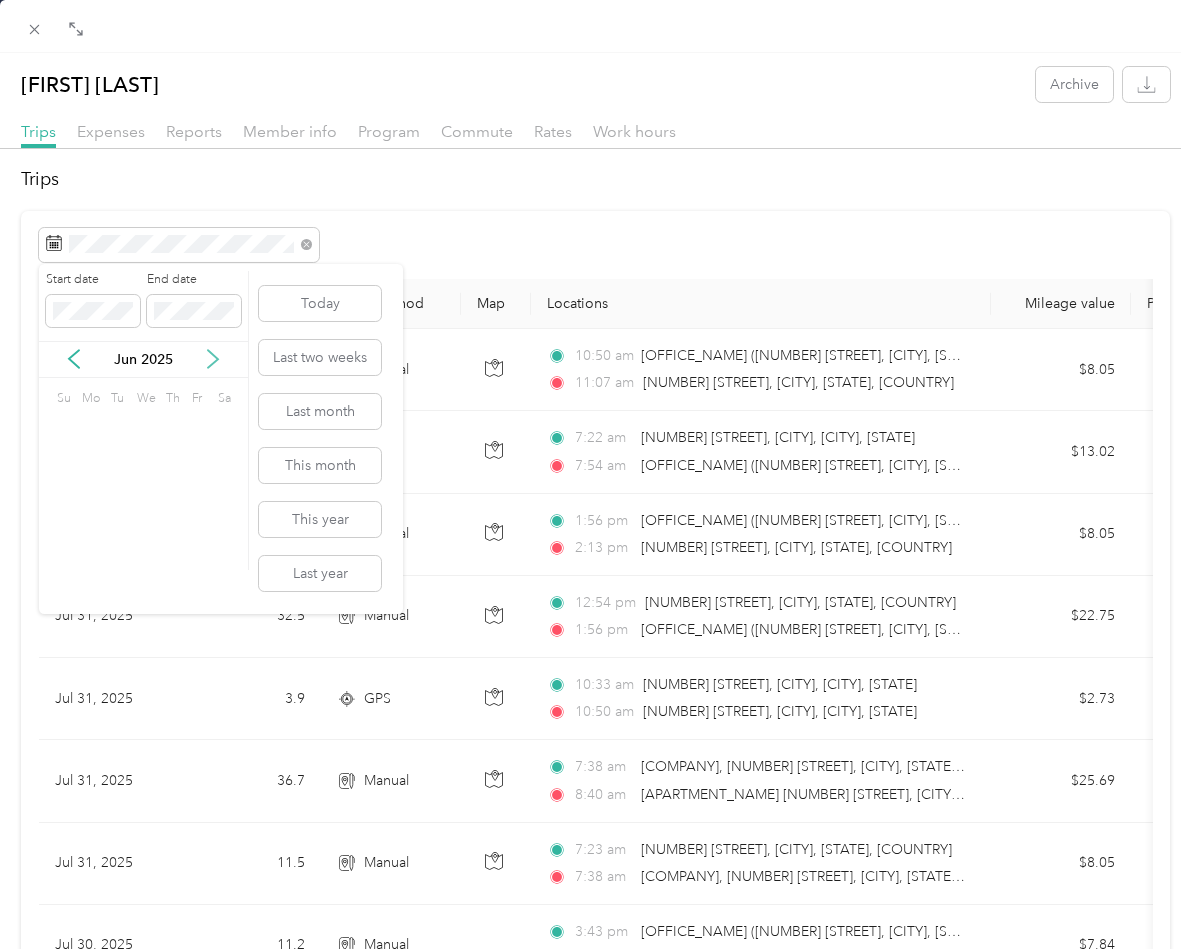 click 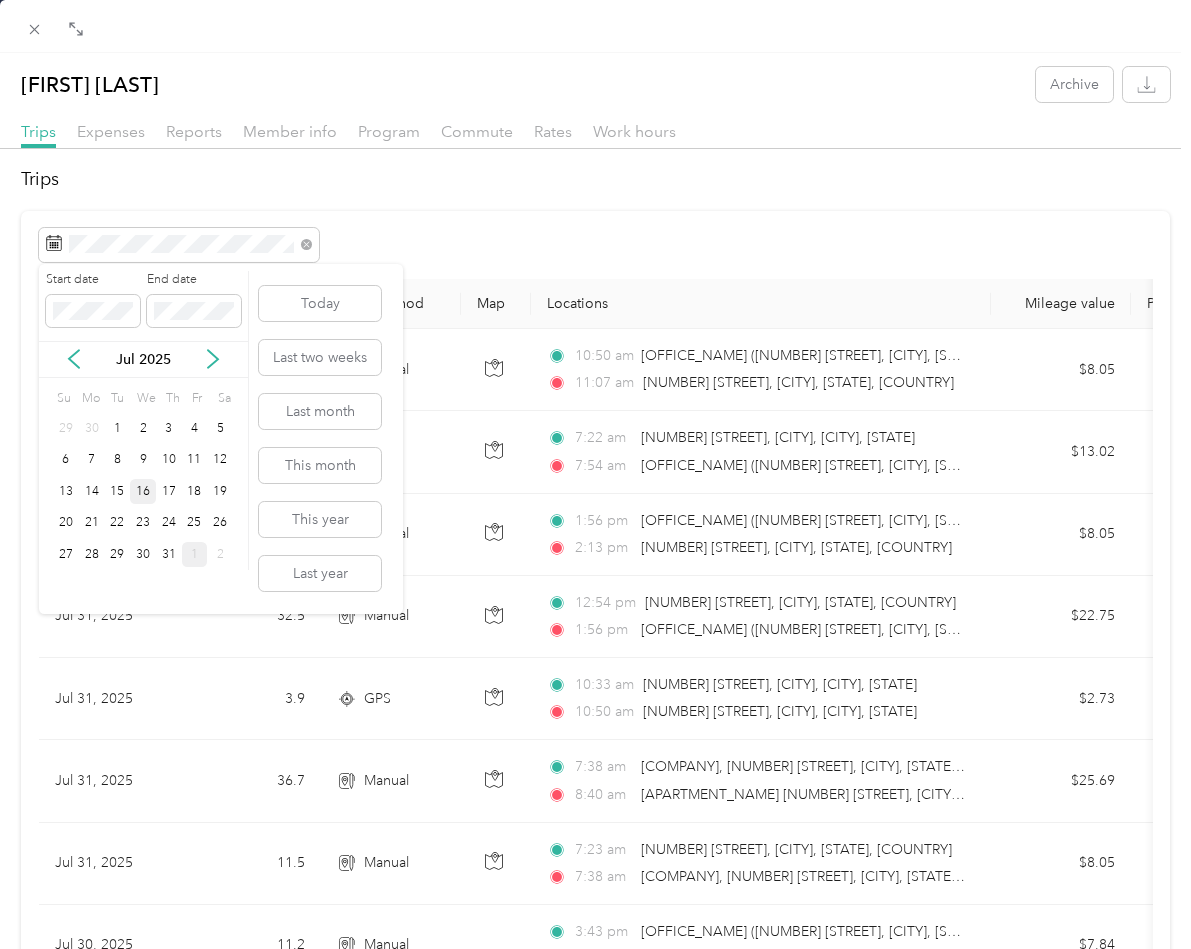 click on "16" at bounding box center (143, 491) 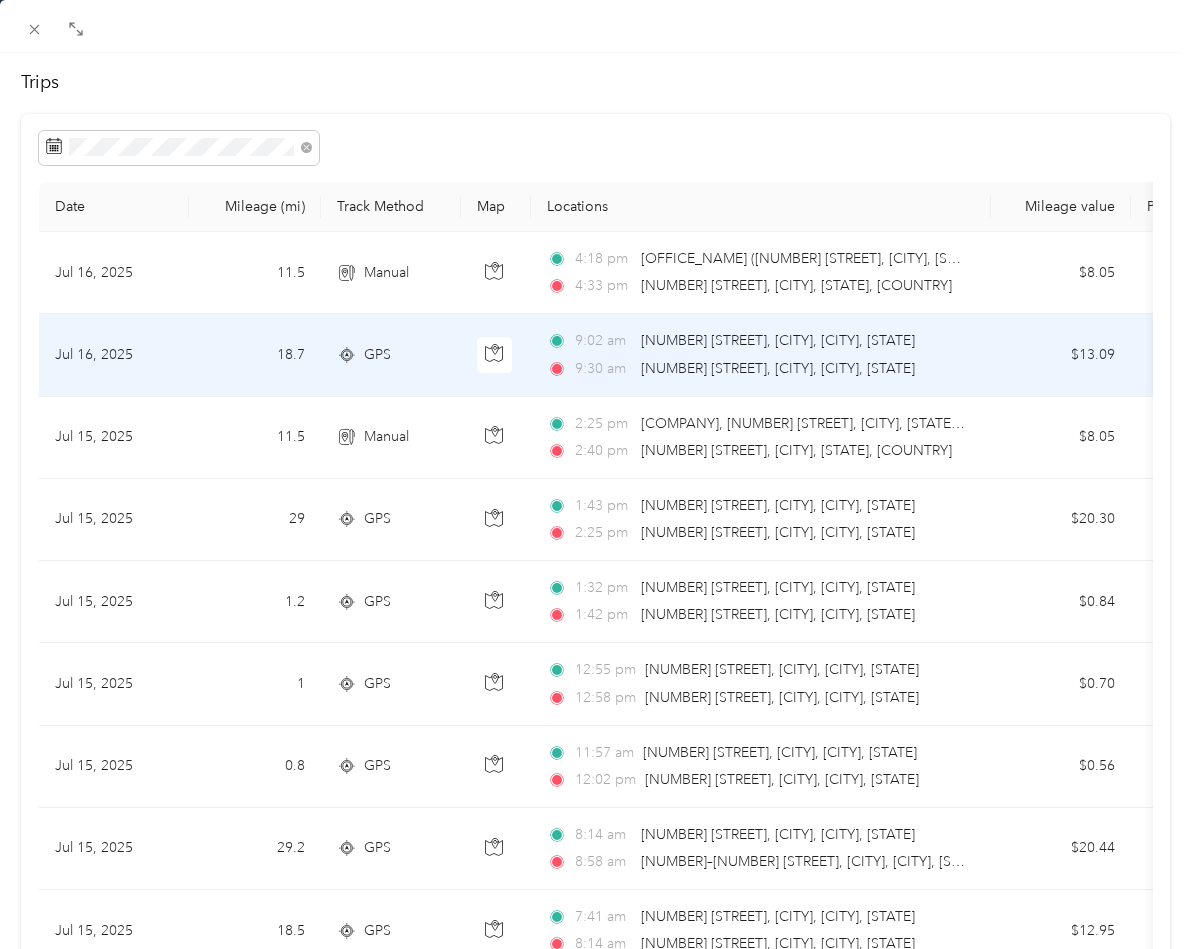 scroll, scrollTop: 0, scrollLeft: 0, axis: both 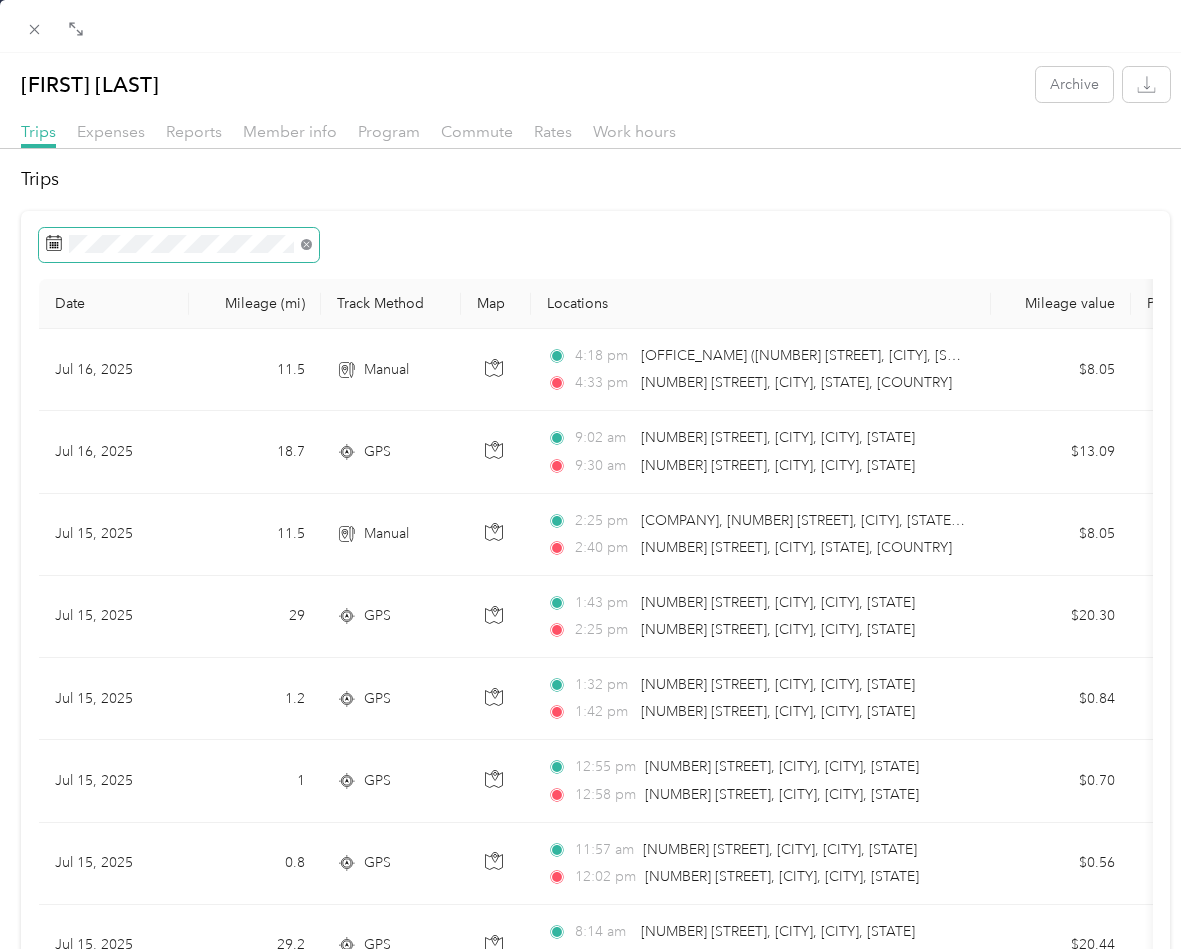 click 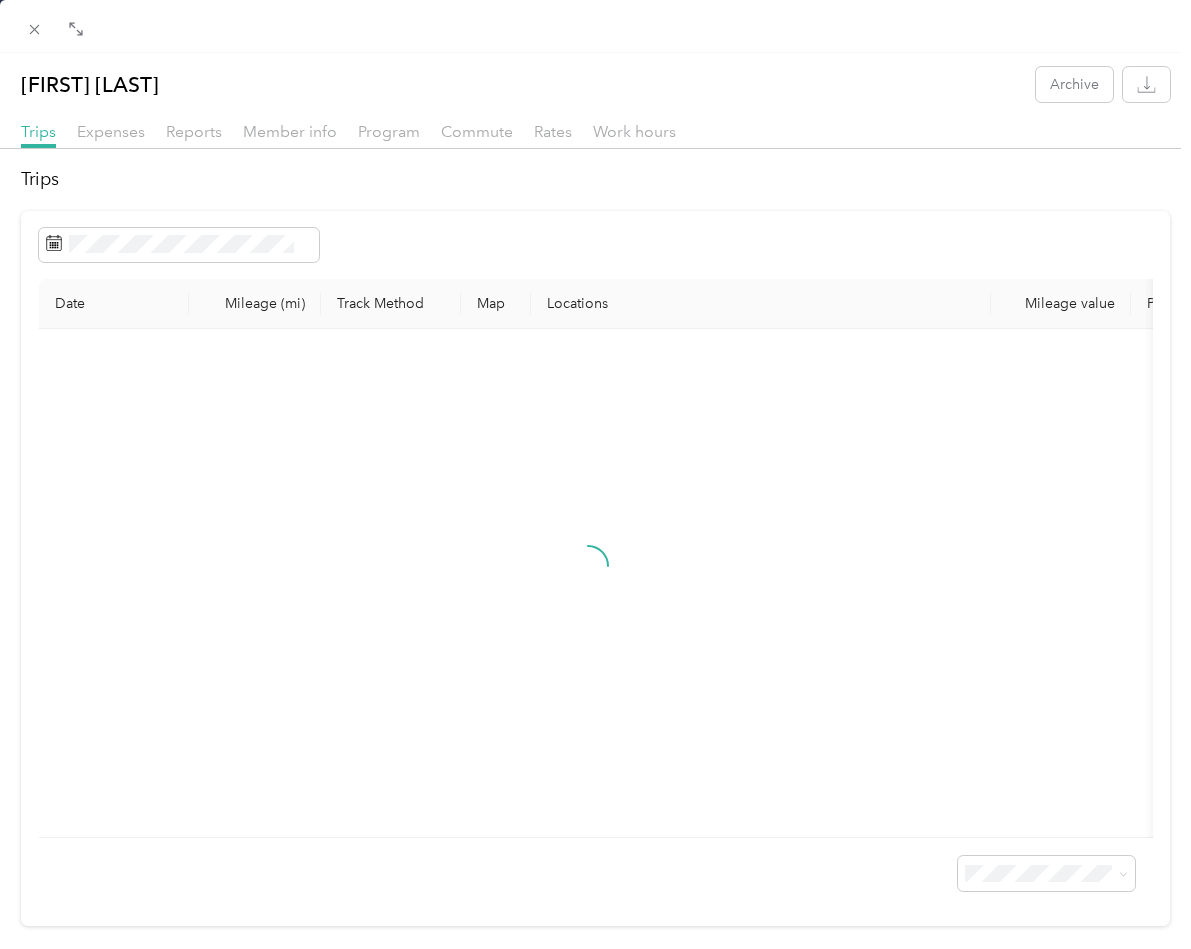 click 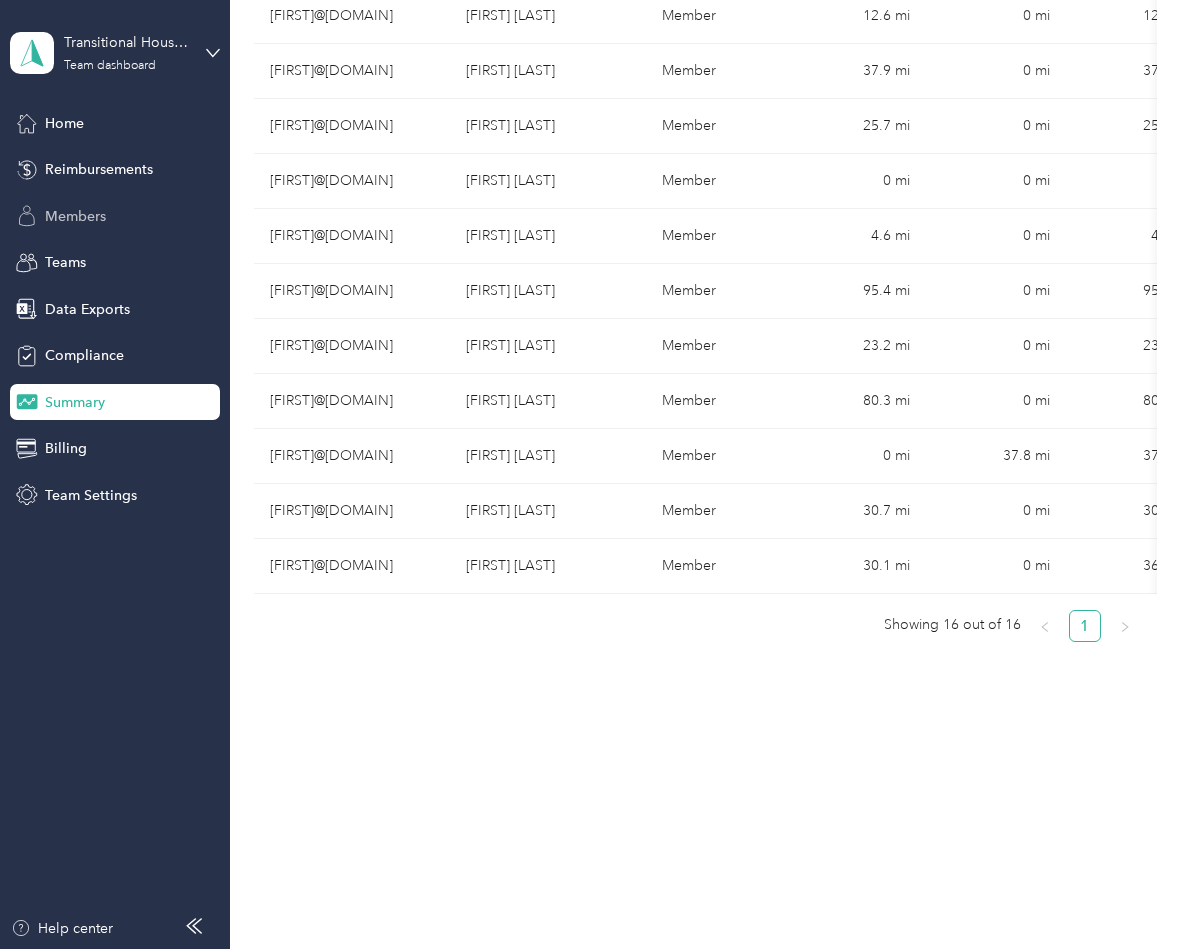click on "Members" at bounding box center [75, 216] 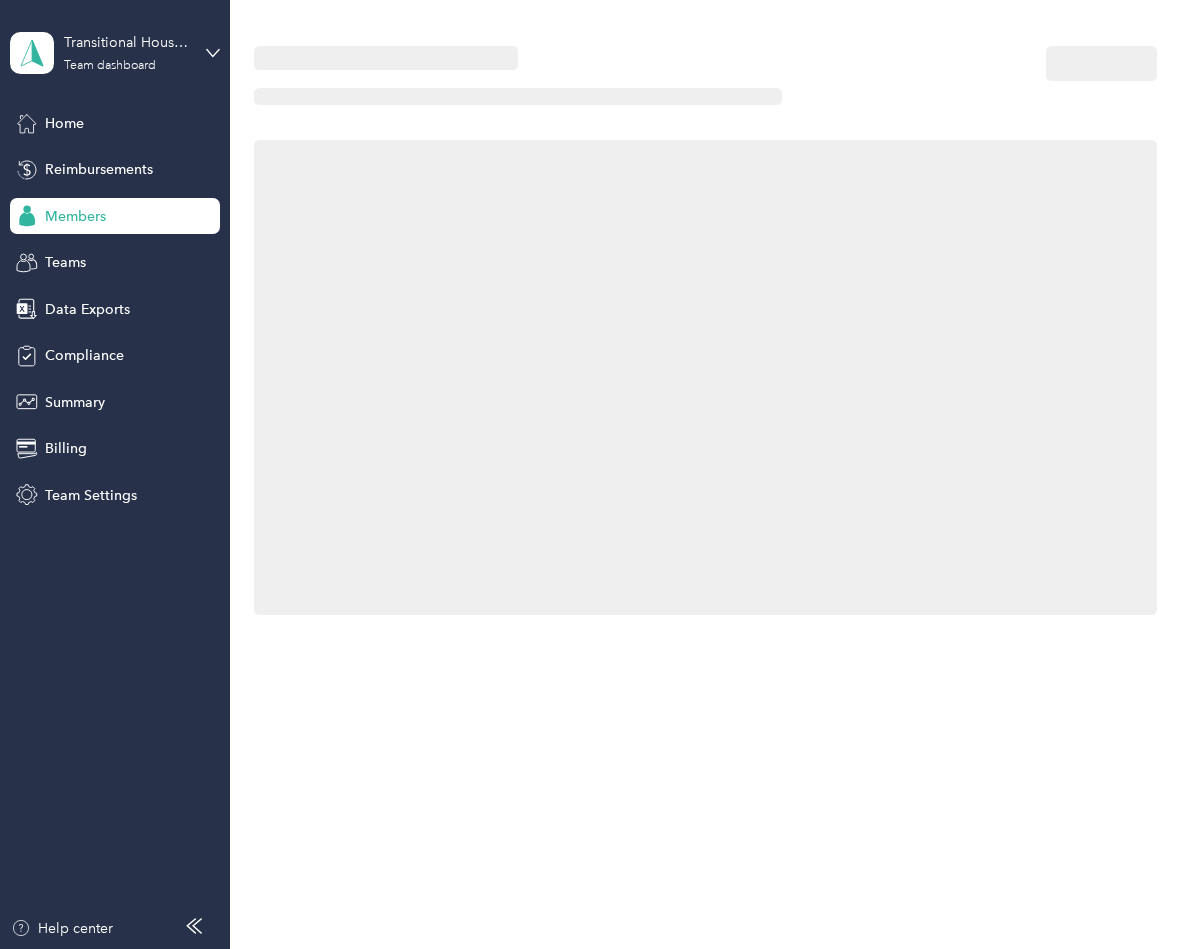 scroll, scrollTop: 0, scrollLeft: 0, axis: both 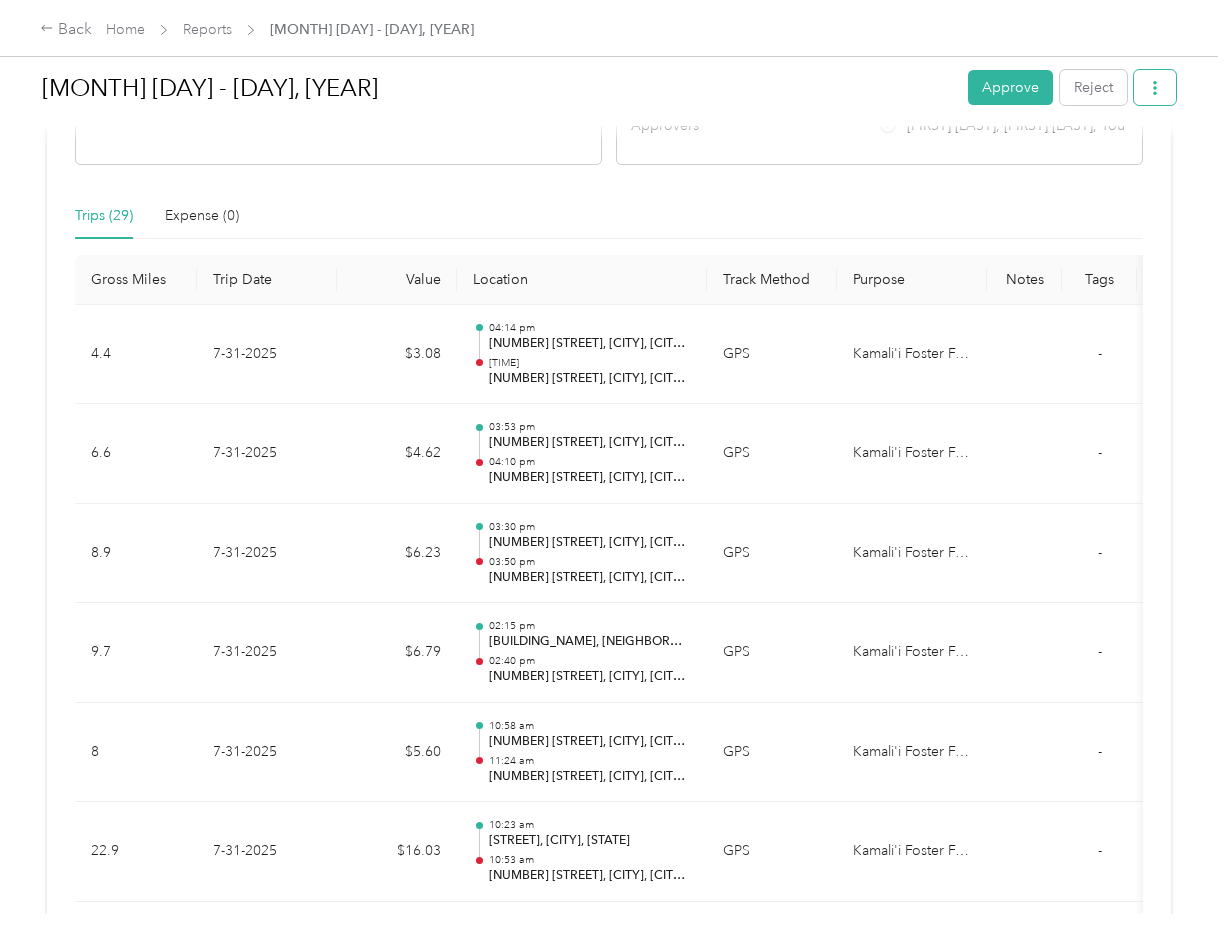click at bounding box center [1155, 87] 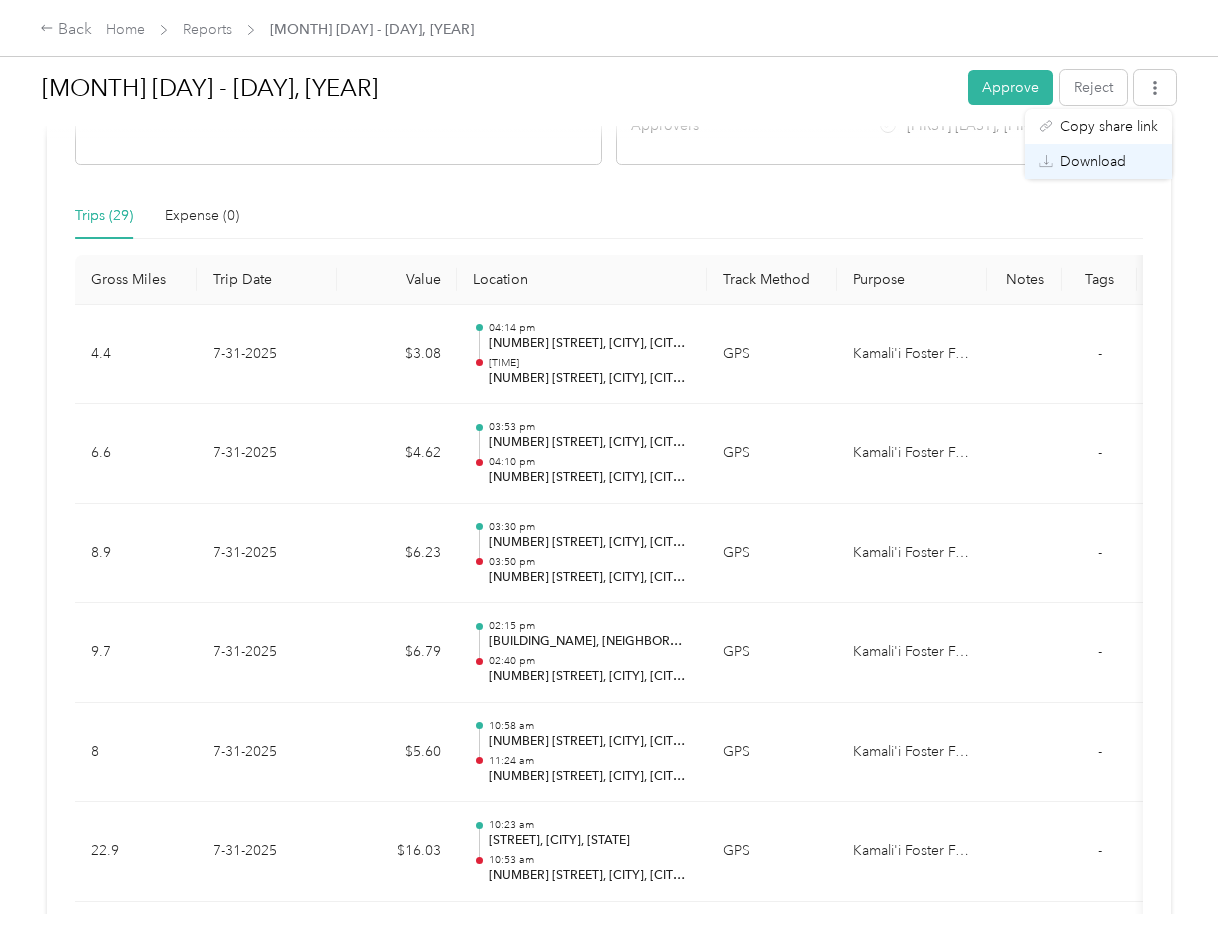 click on "Download" at bounding box center (1093, 161) 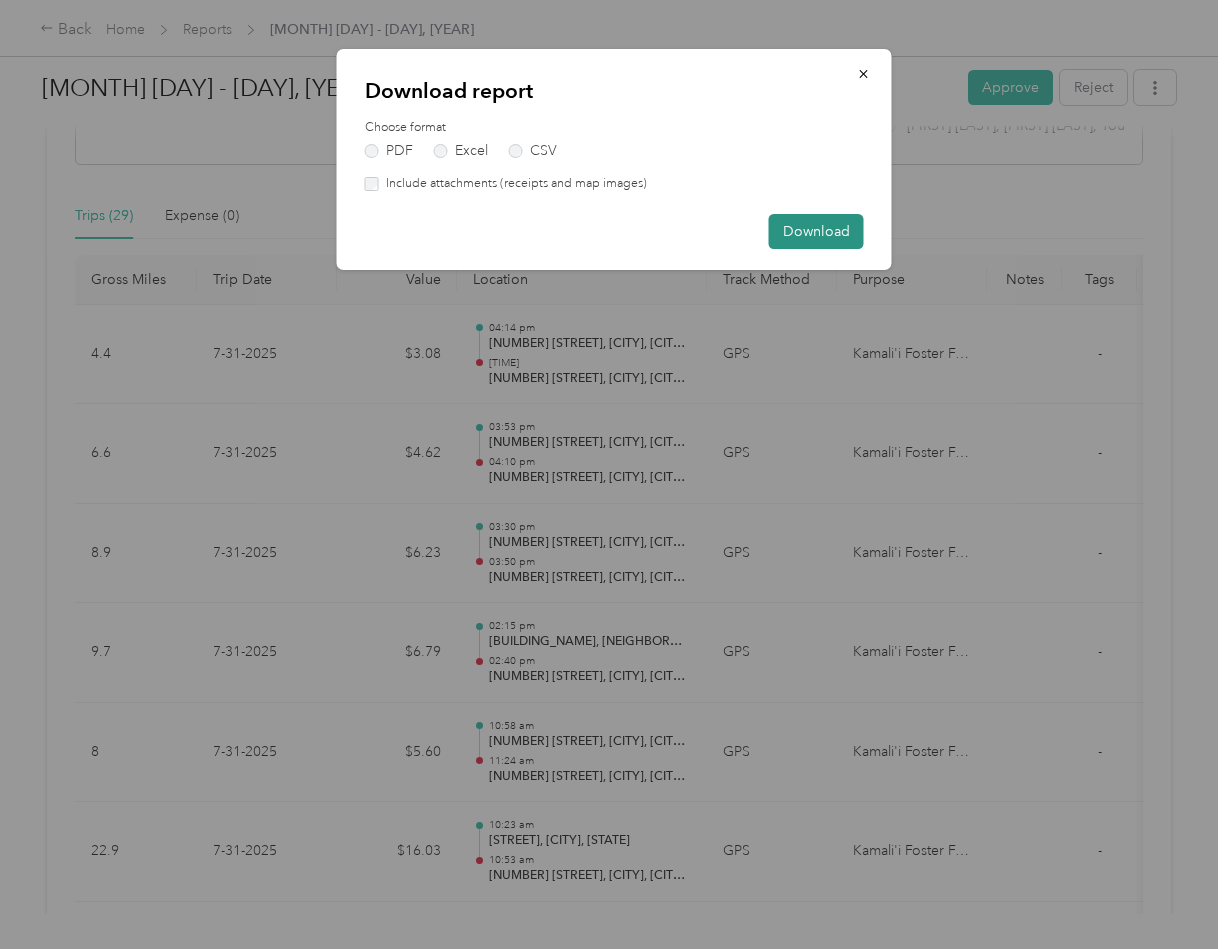 click on "Download" at bounding box center (816, 231) 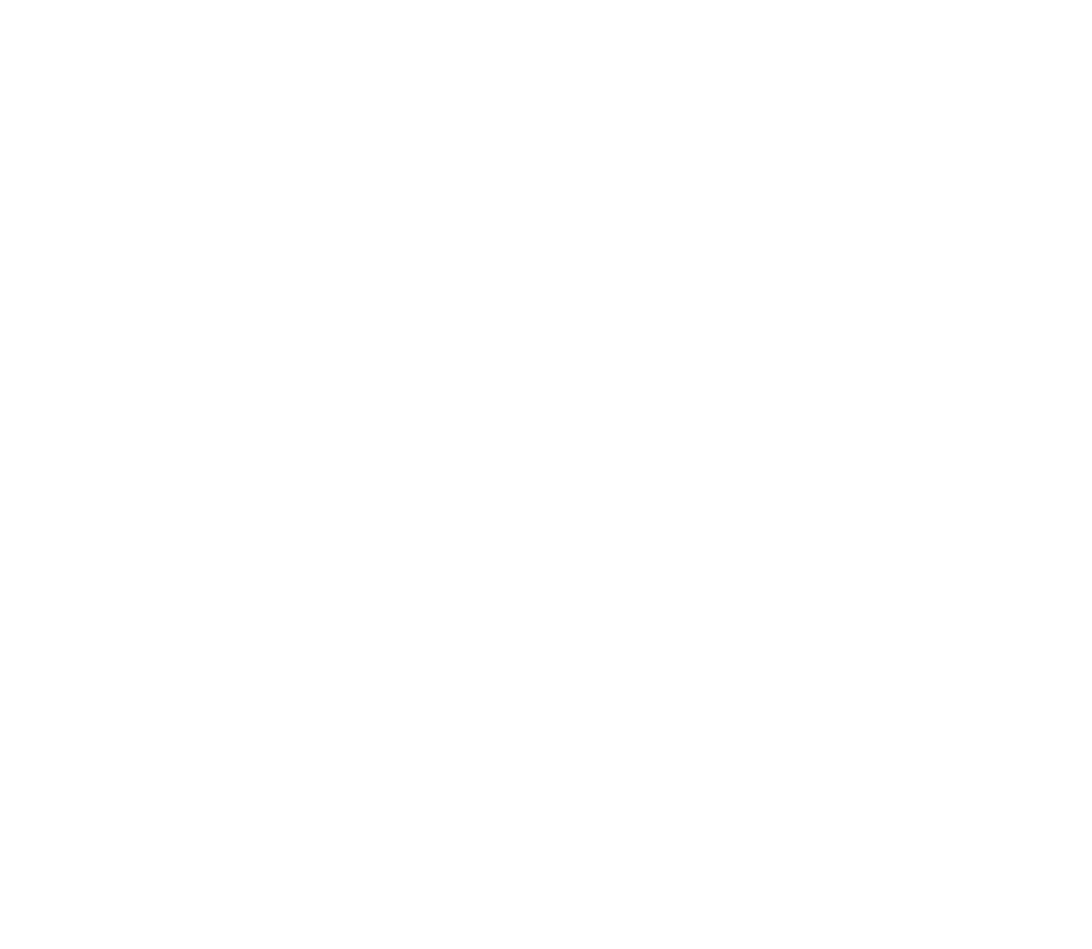 scroll, scrollTop: 0, scrollLeft: 0, axis: both 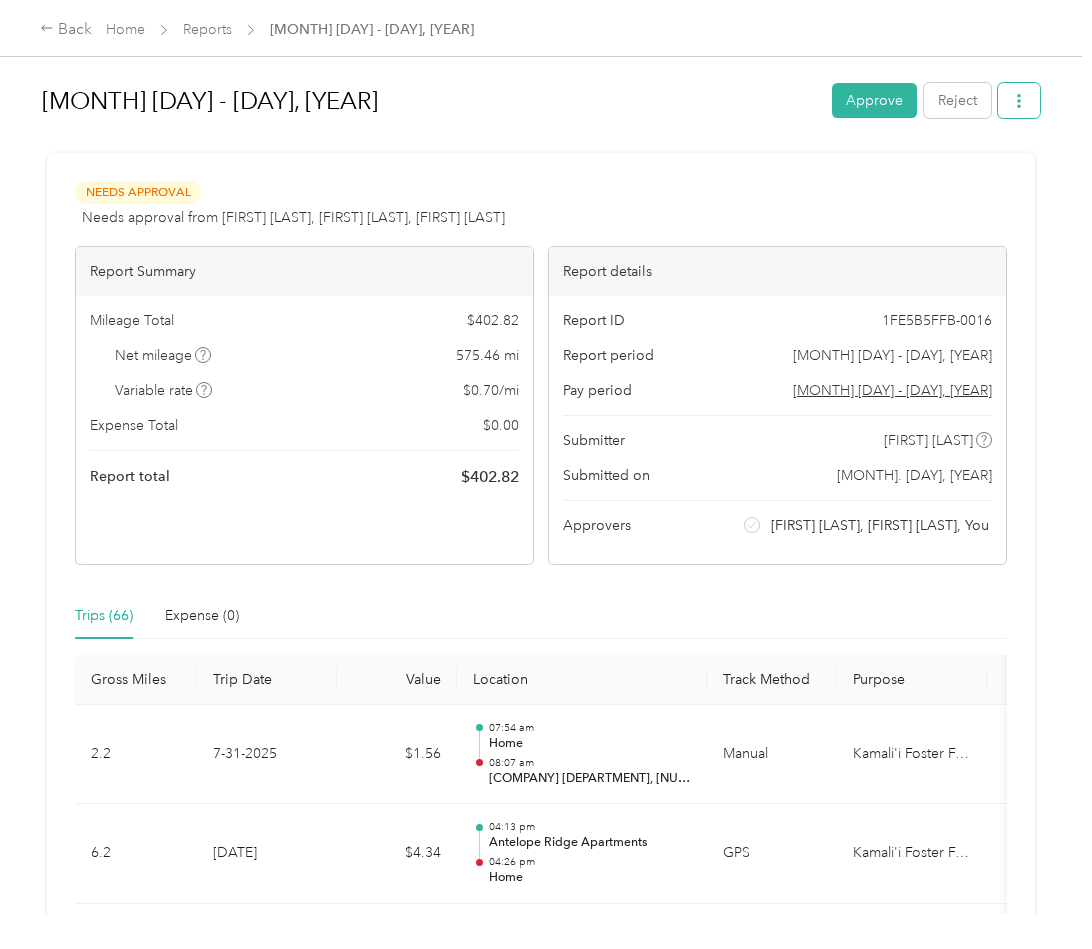 click at bounding box center [1019, 100] 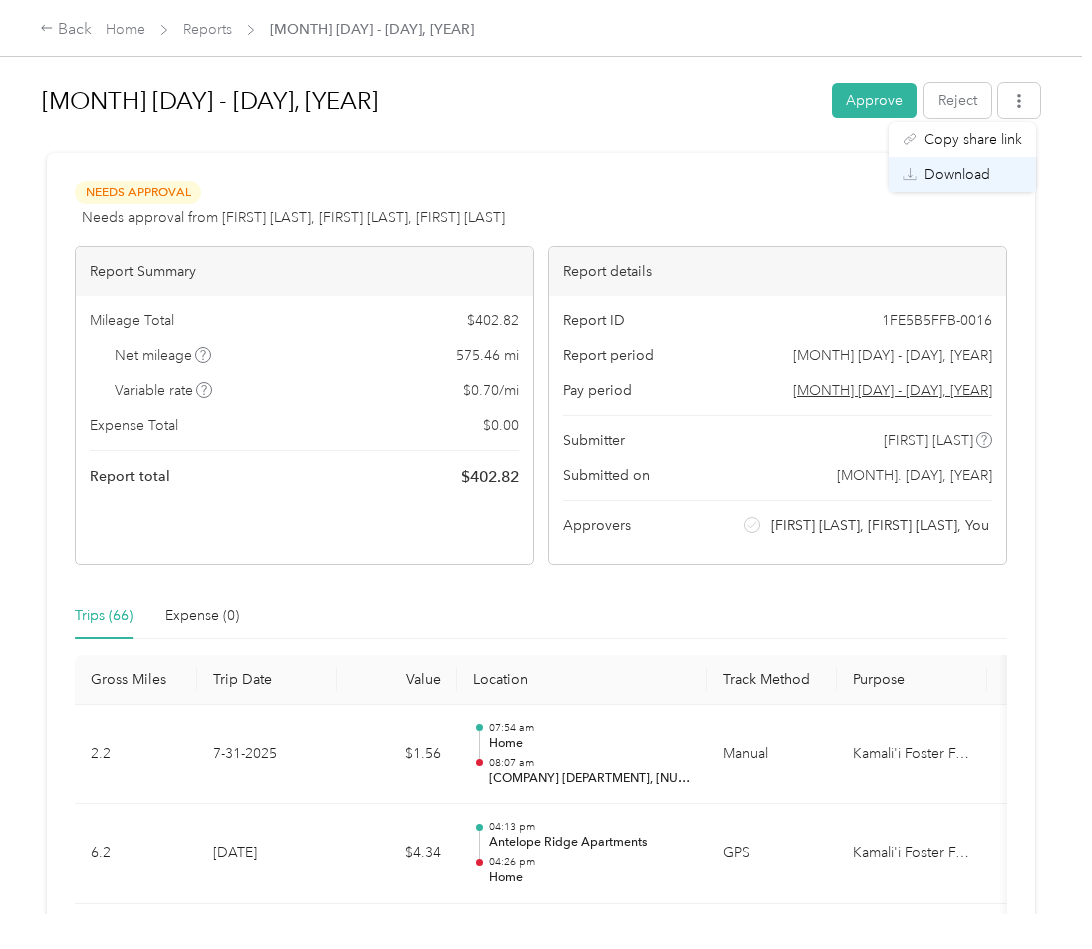click on "Download" at bounding box center (957, 174) 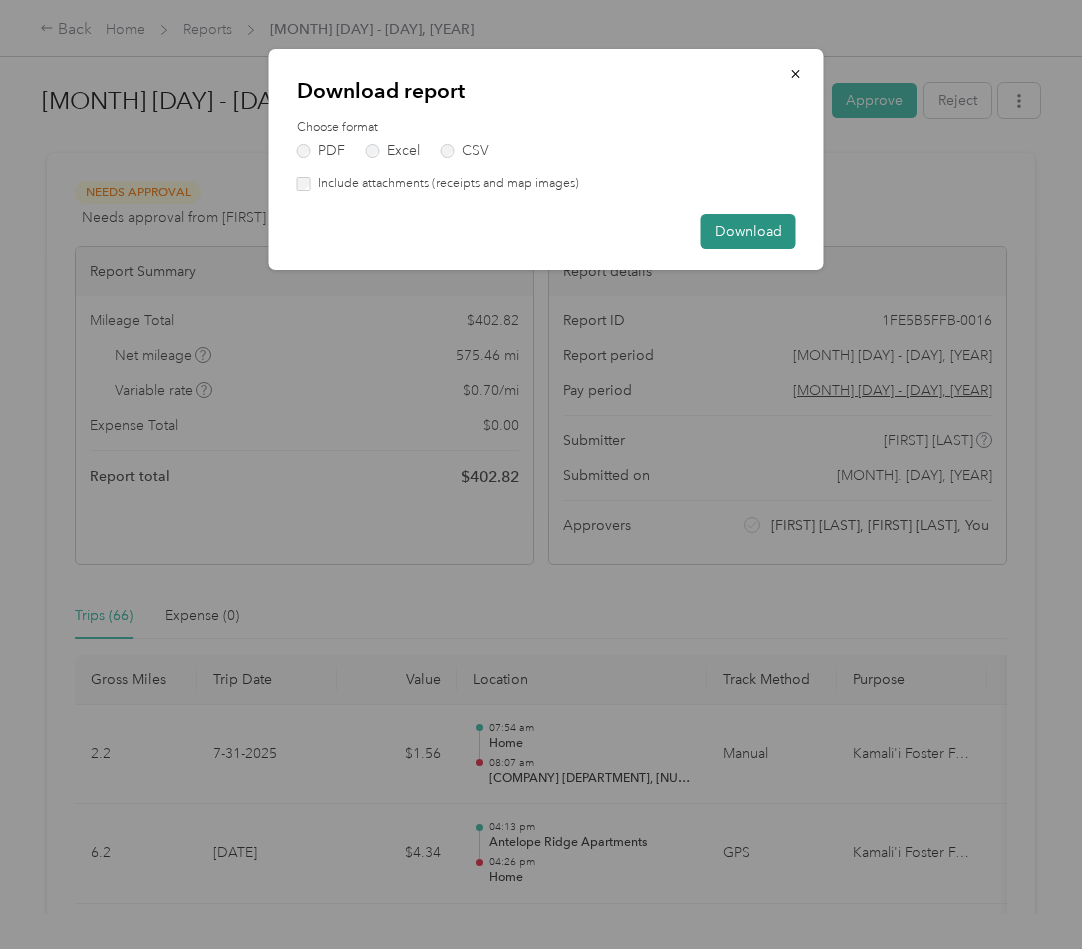 click on "Download" at bounding box center [748, 231] 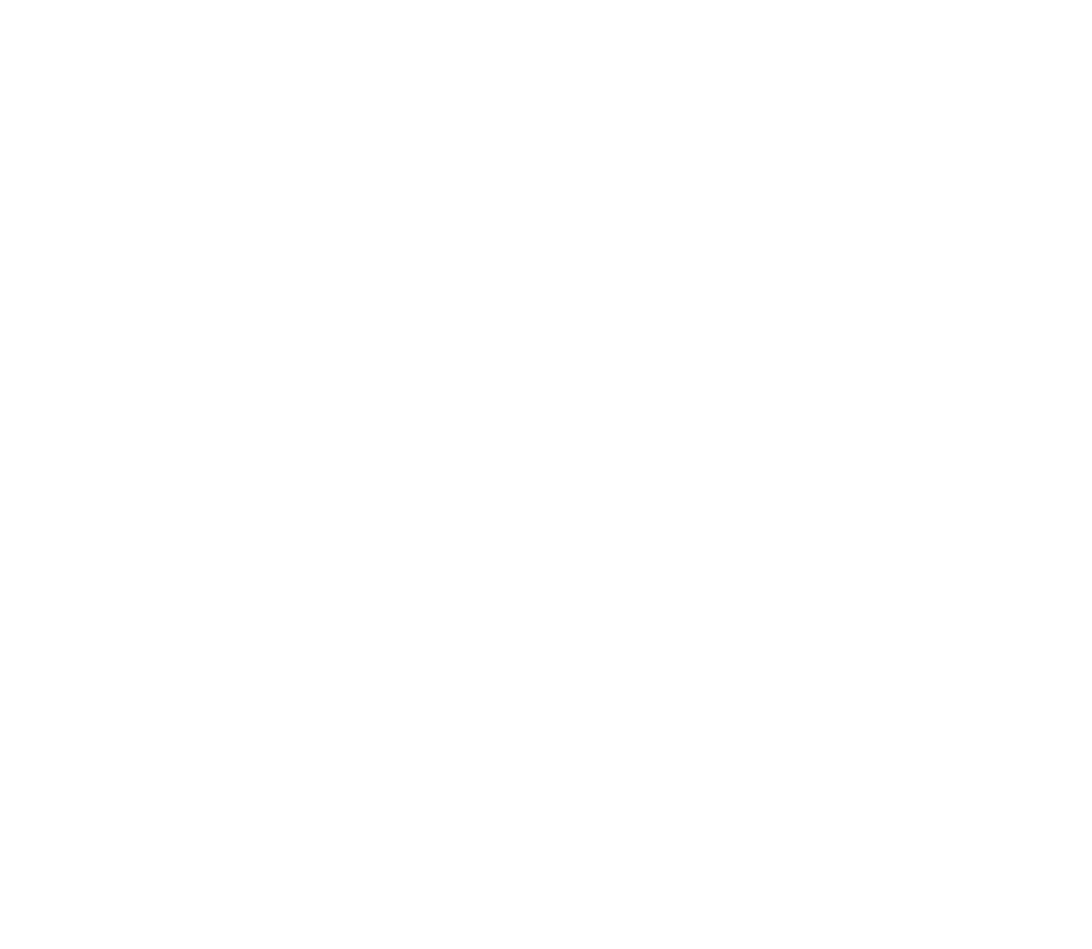 scroll, scrollTop: 0, scrollLeft: 0, axis: both 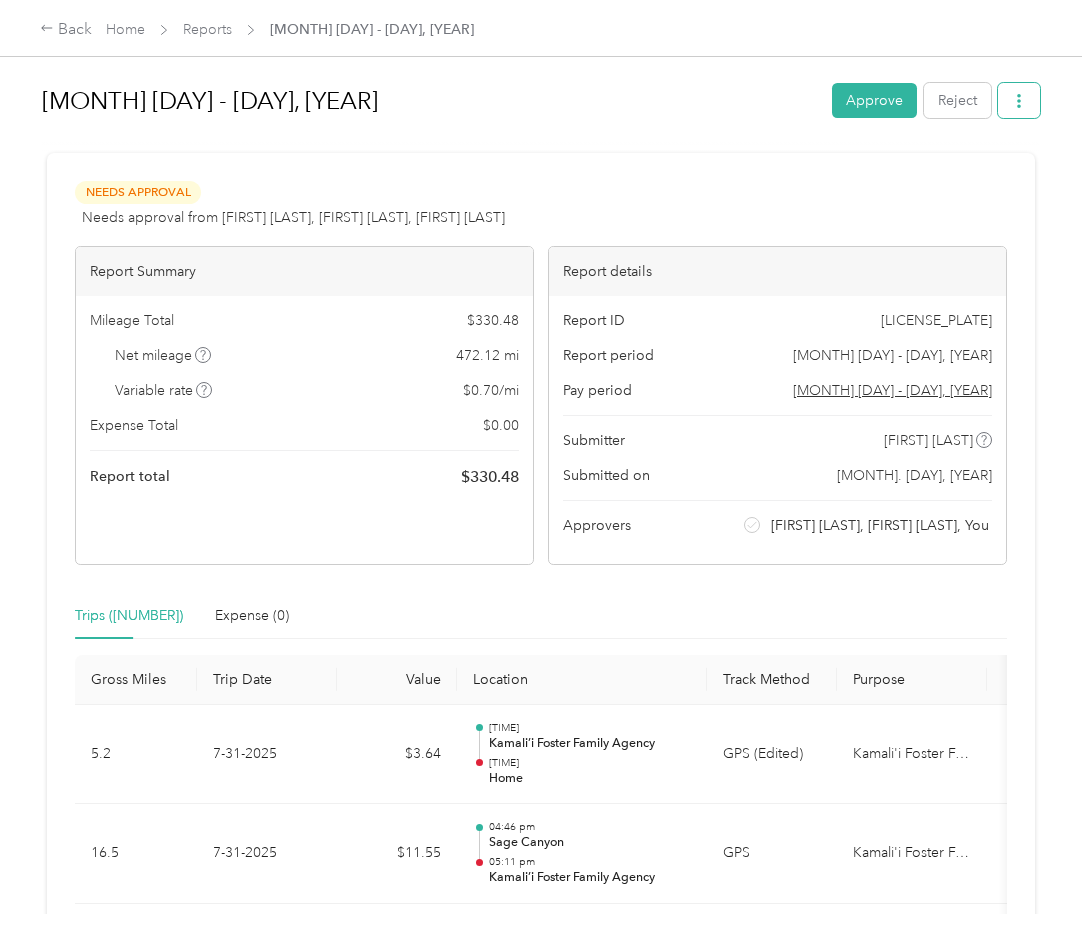 click at bounding box center [1019, 100] 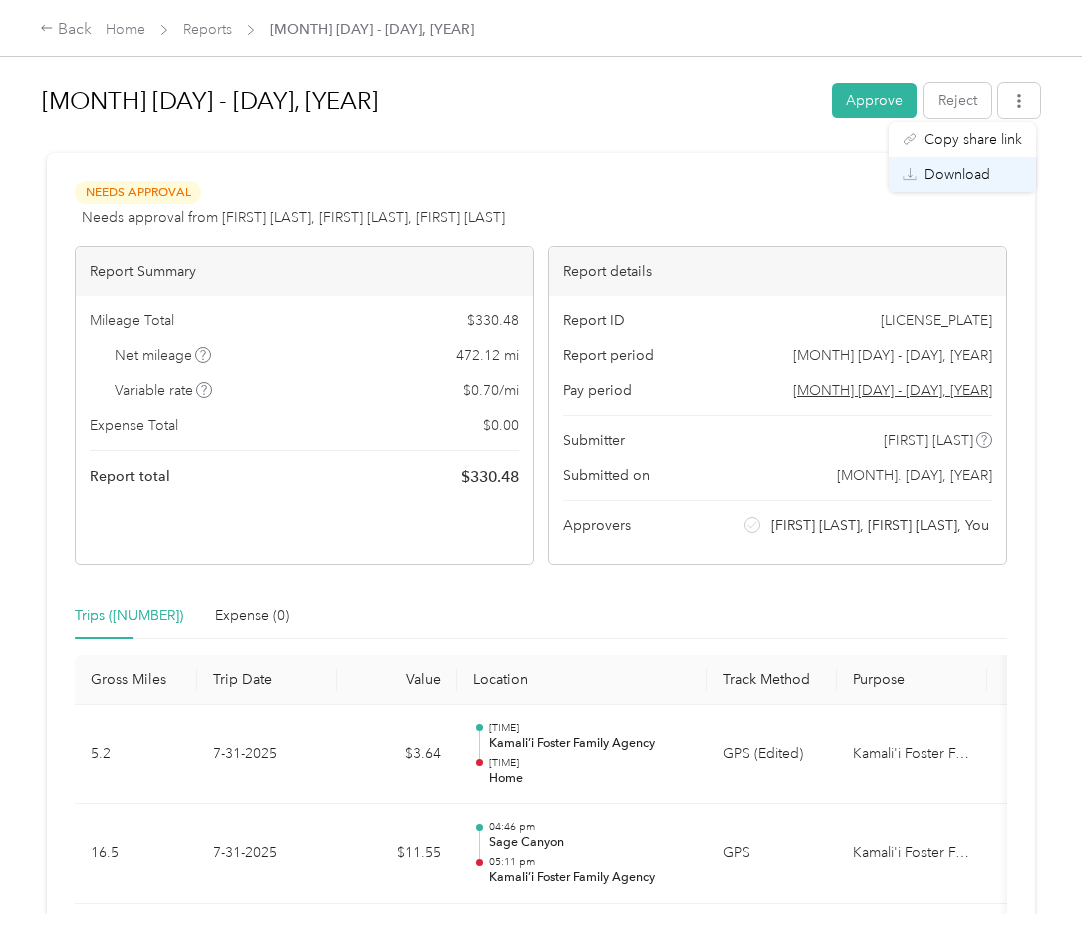 click on "Download" at bounding box center [957, 174] 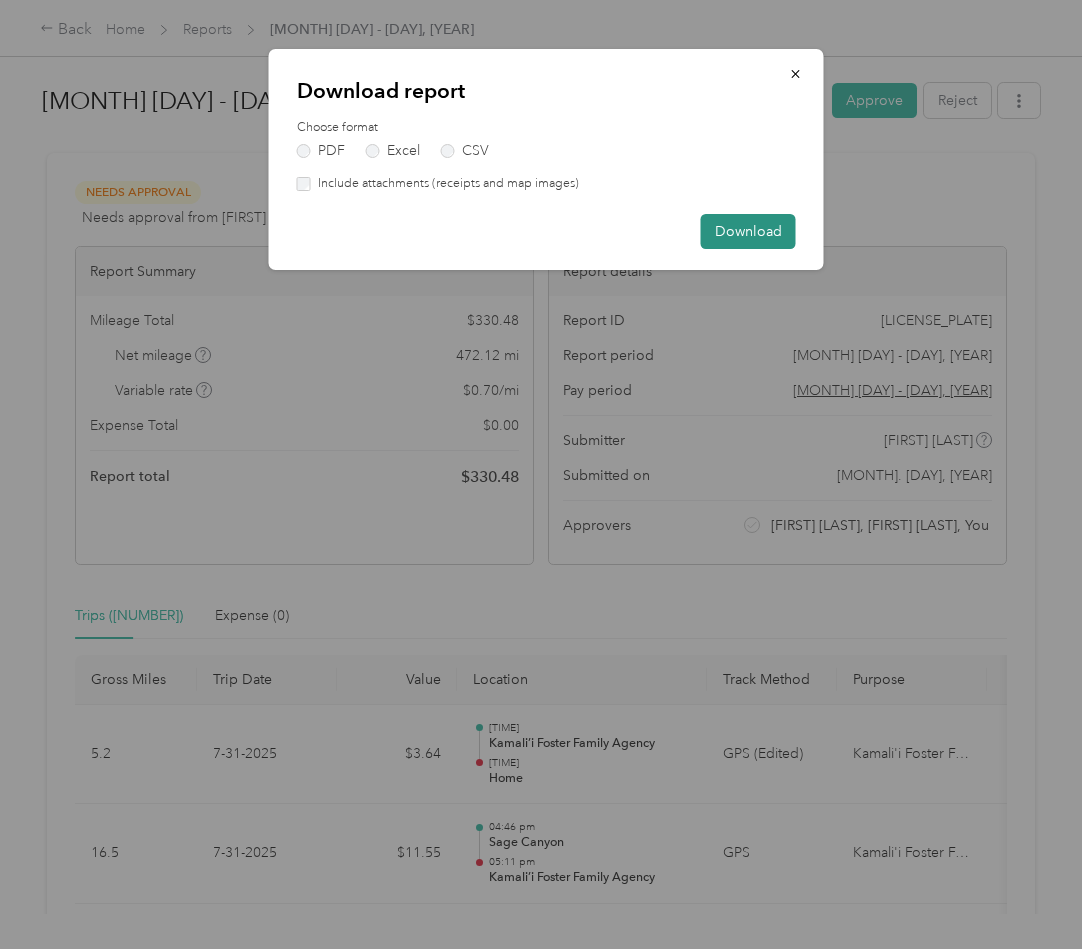 click on "Download" at bounding box center [748, 231] 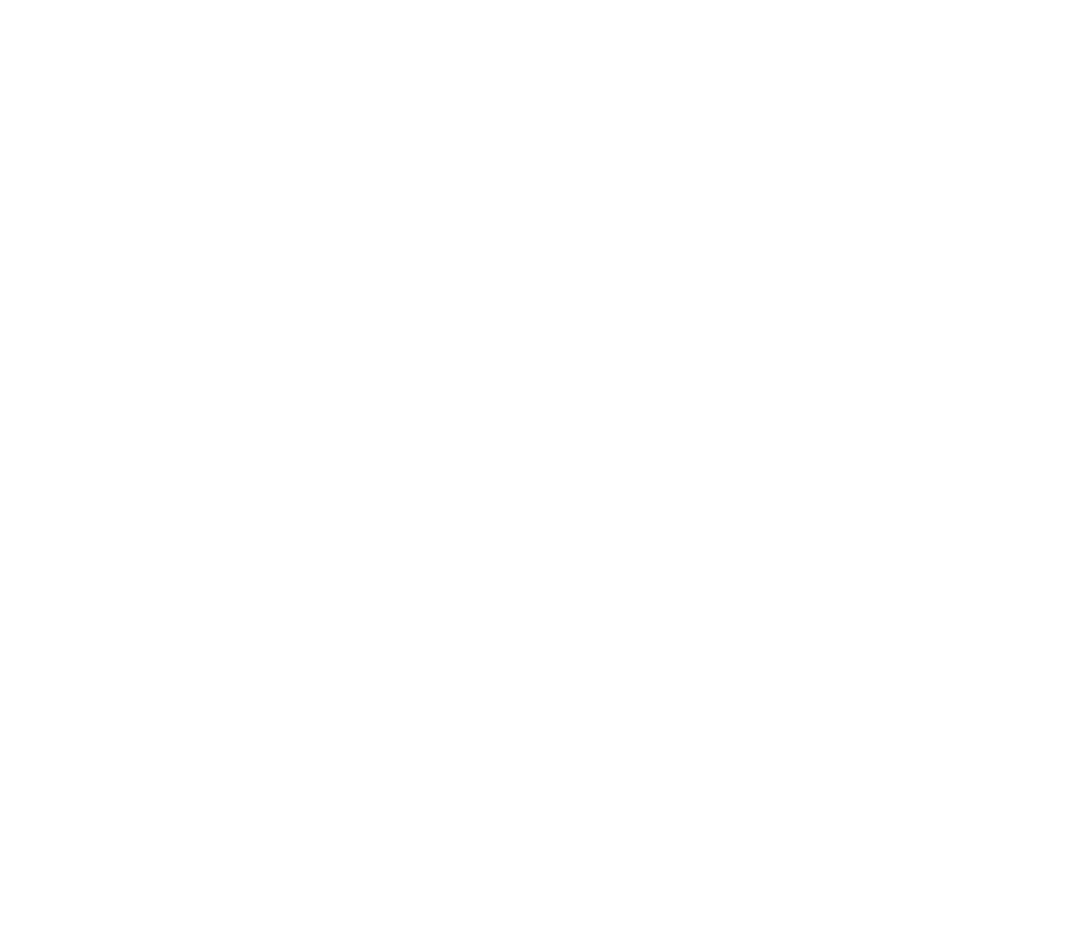 scroll, scrollTop: 0, scrollLeft: 0, axis: both 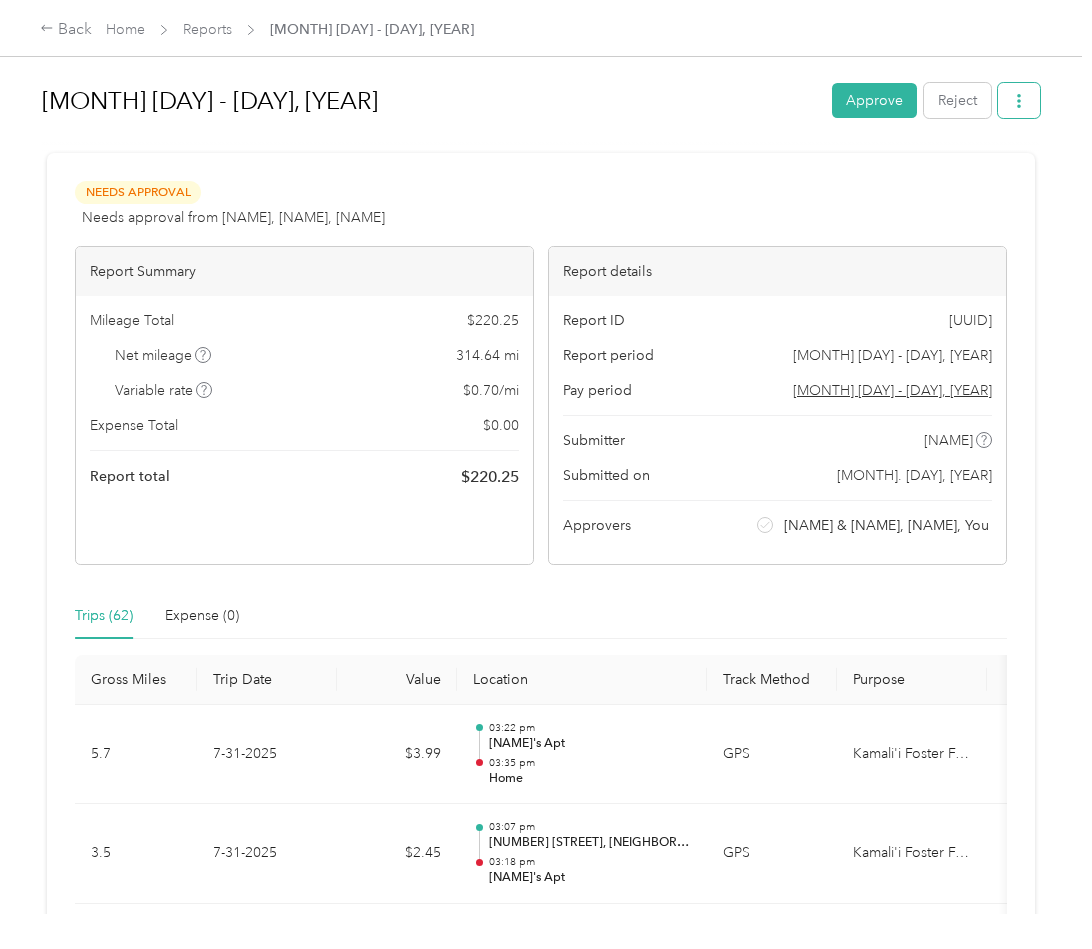 click at bounding box center (1019, 100) 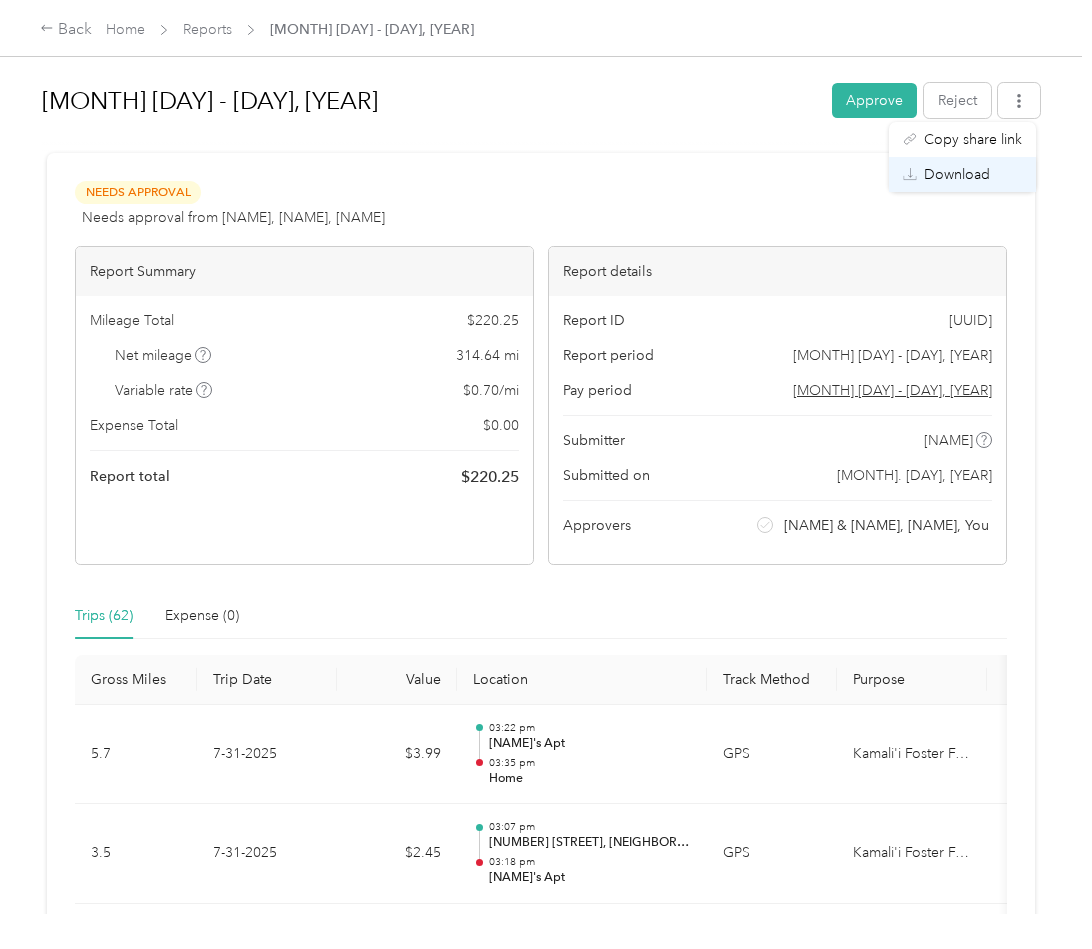 click on "Download" at bounding box center [957, 174] 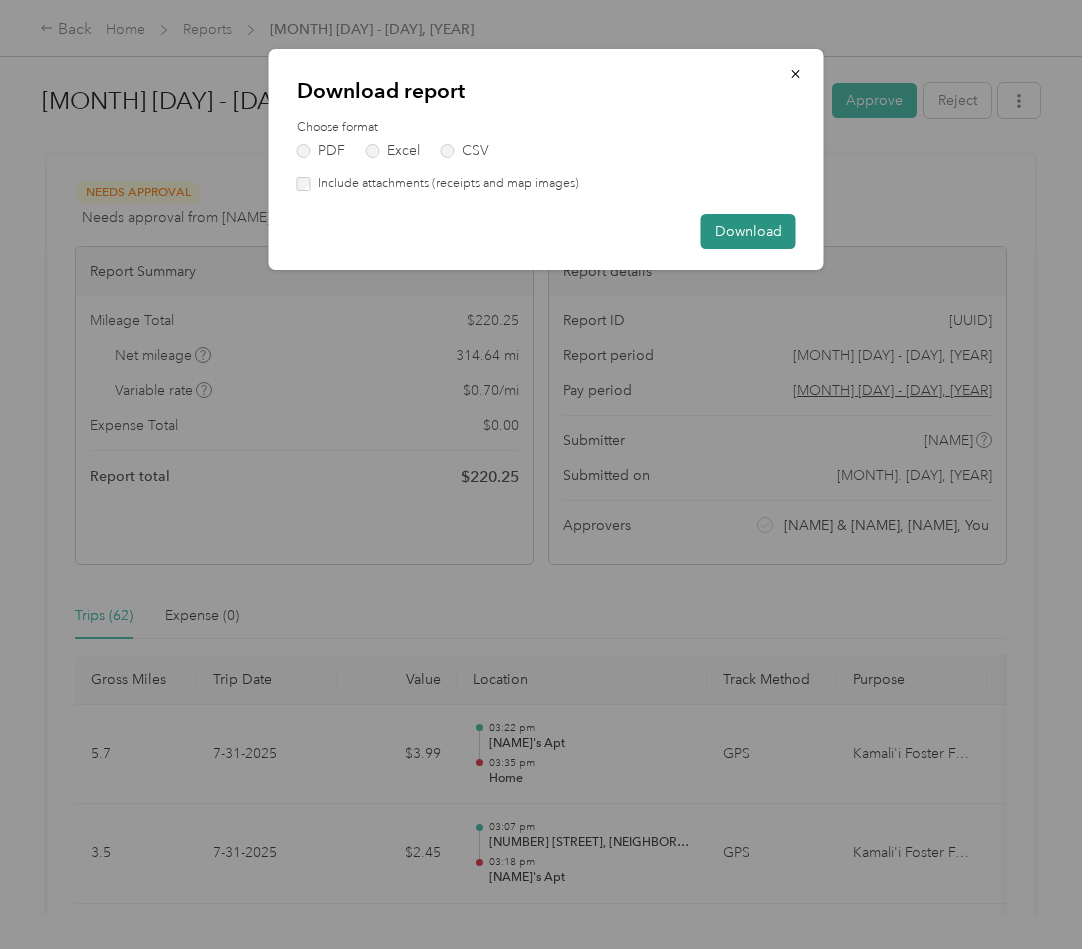 click on "Download" at bounding box center (748, 231) 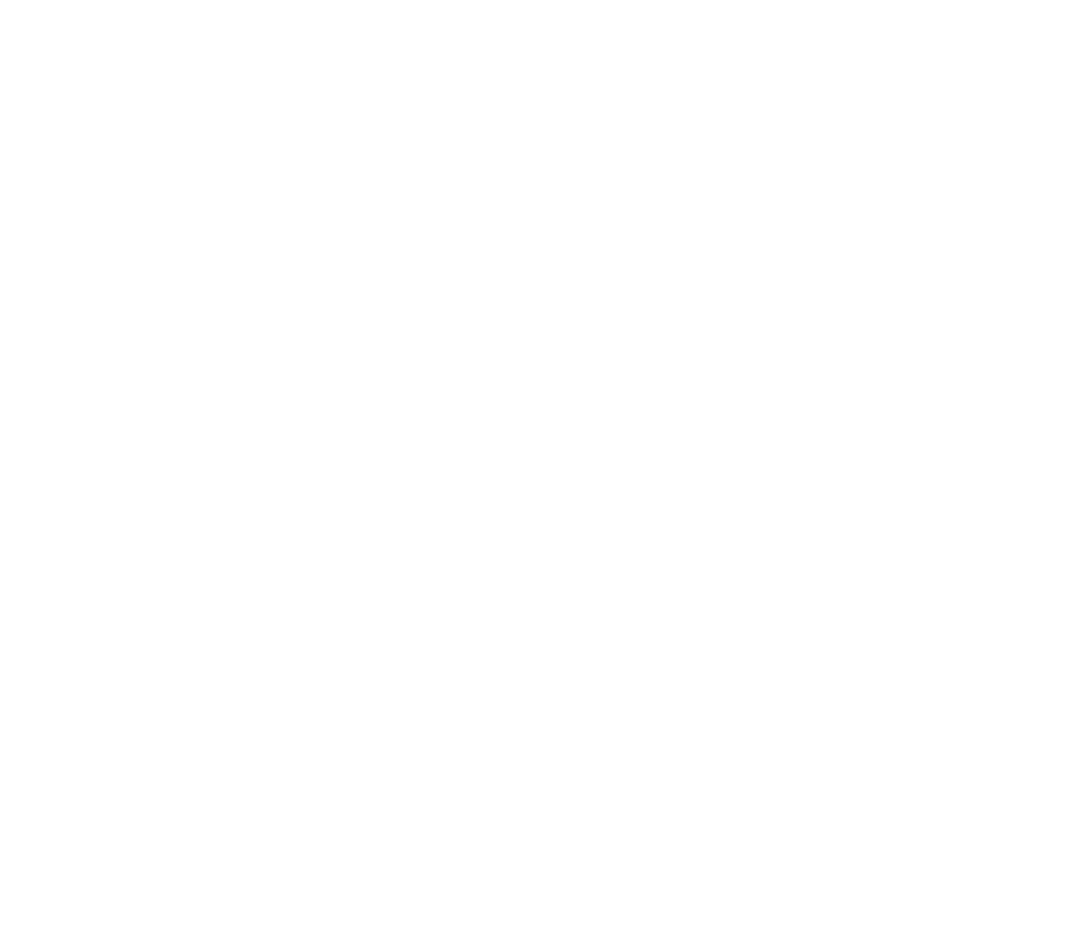 scroll, scrollTop: 0, scrollLeft: 0, axis: both 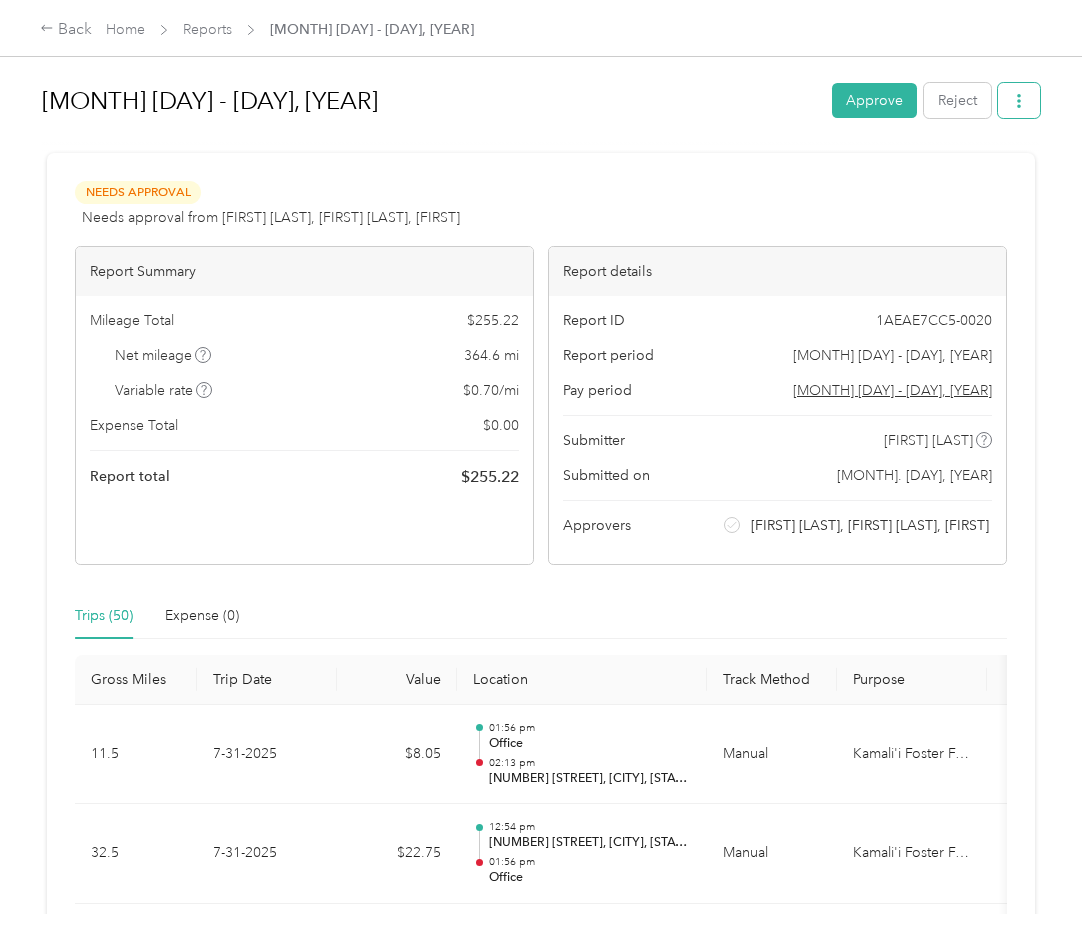 click 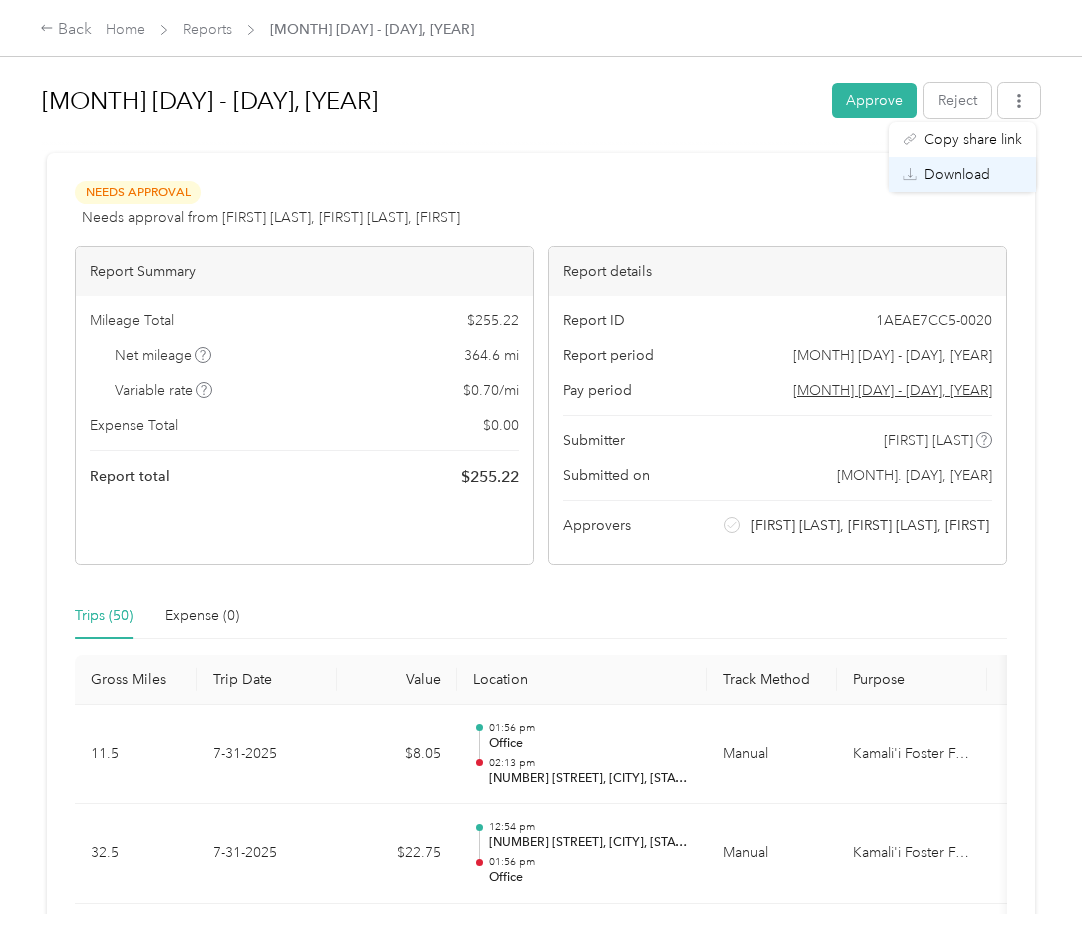 click on "Download" at bounding box center [957, 174] 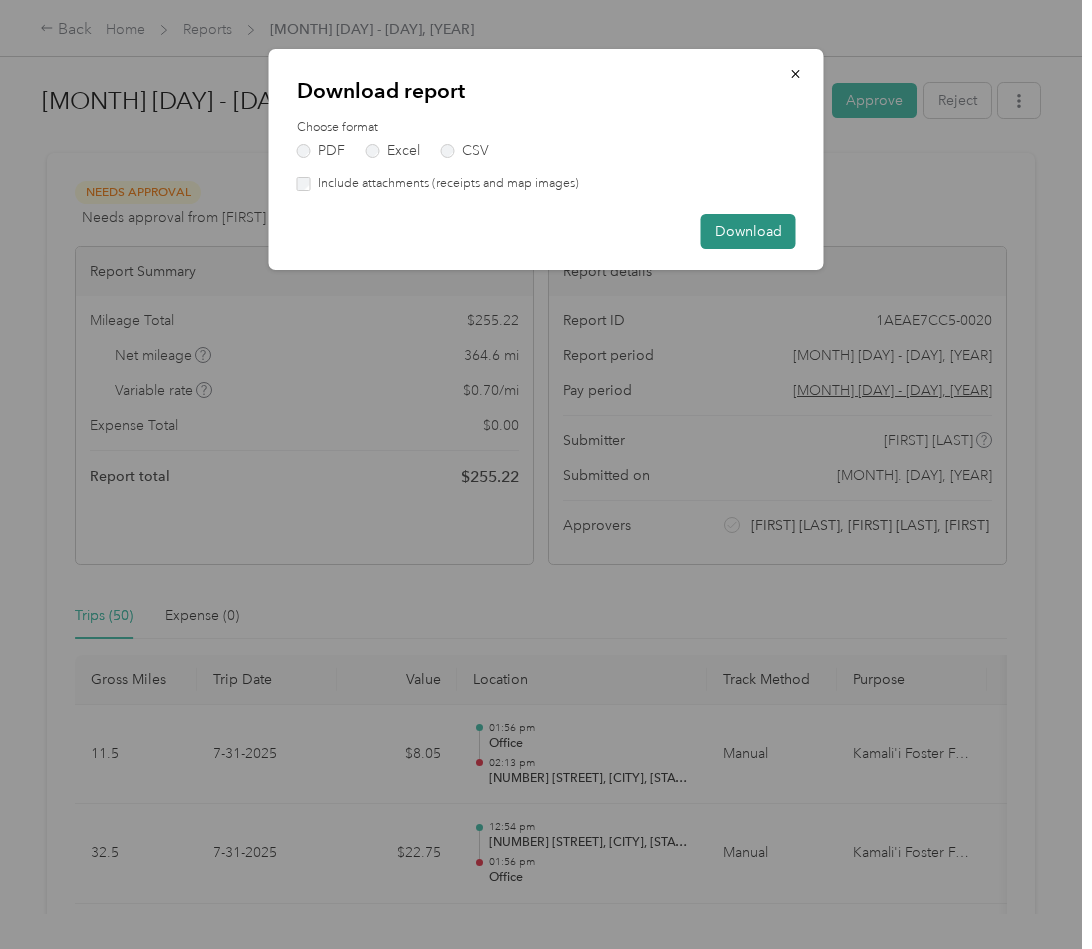 click on "Download" at bounding box center [748, 231] 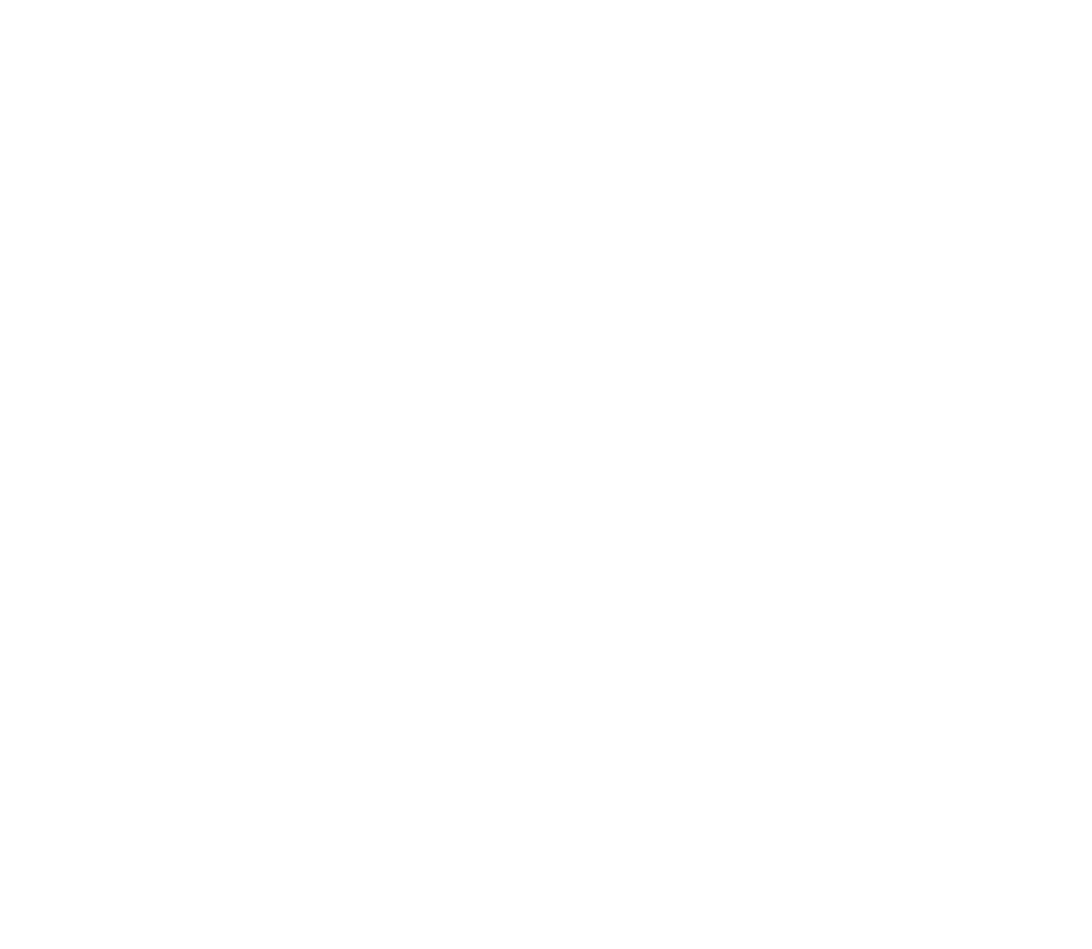 scroll, scrollTop: 0, scrollLeft: 0, axis: both 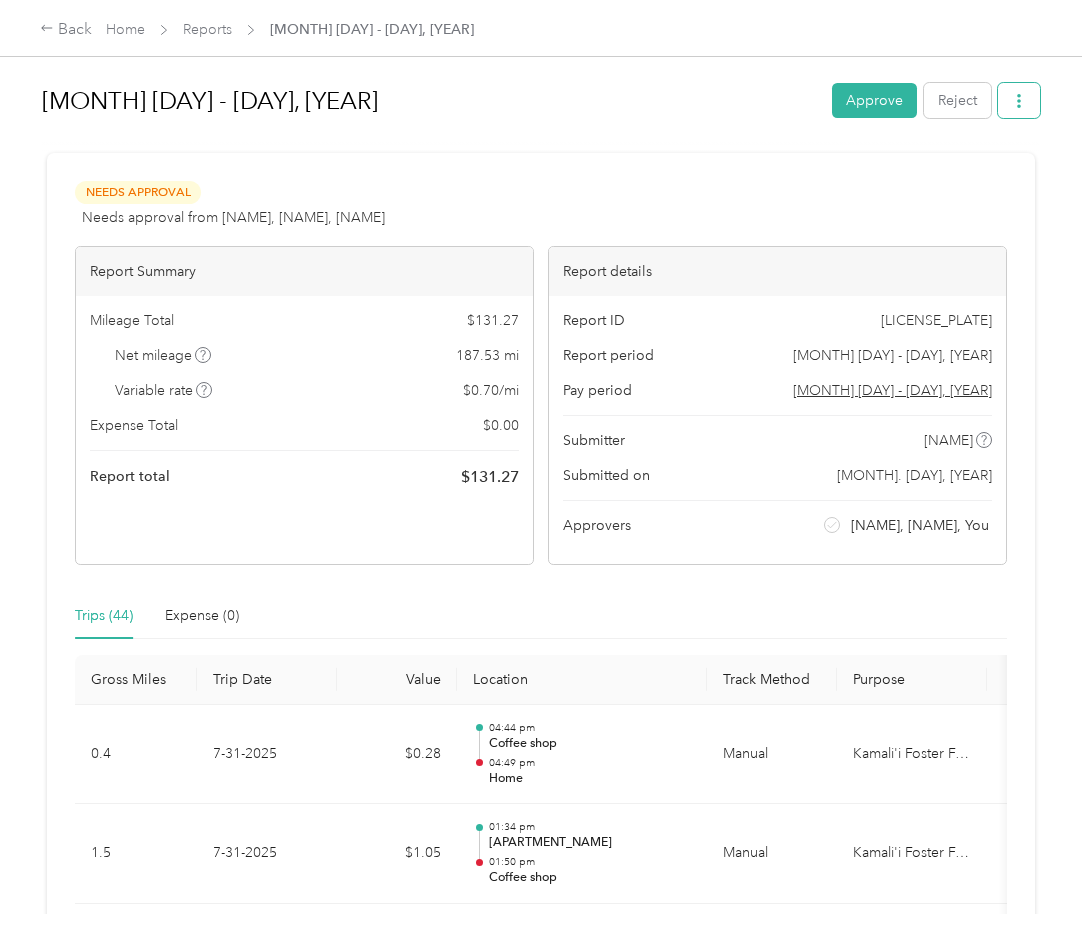 click 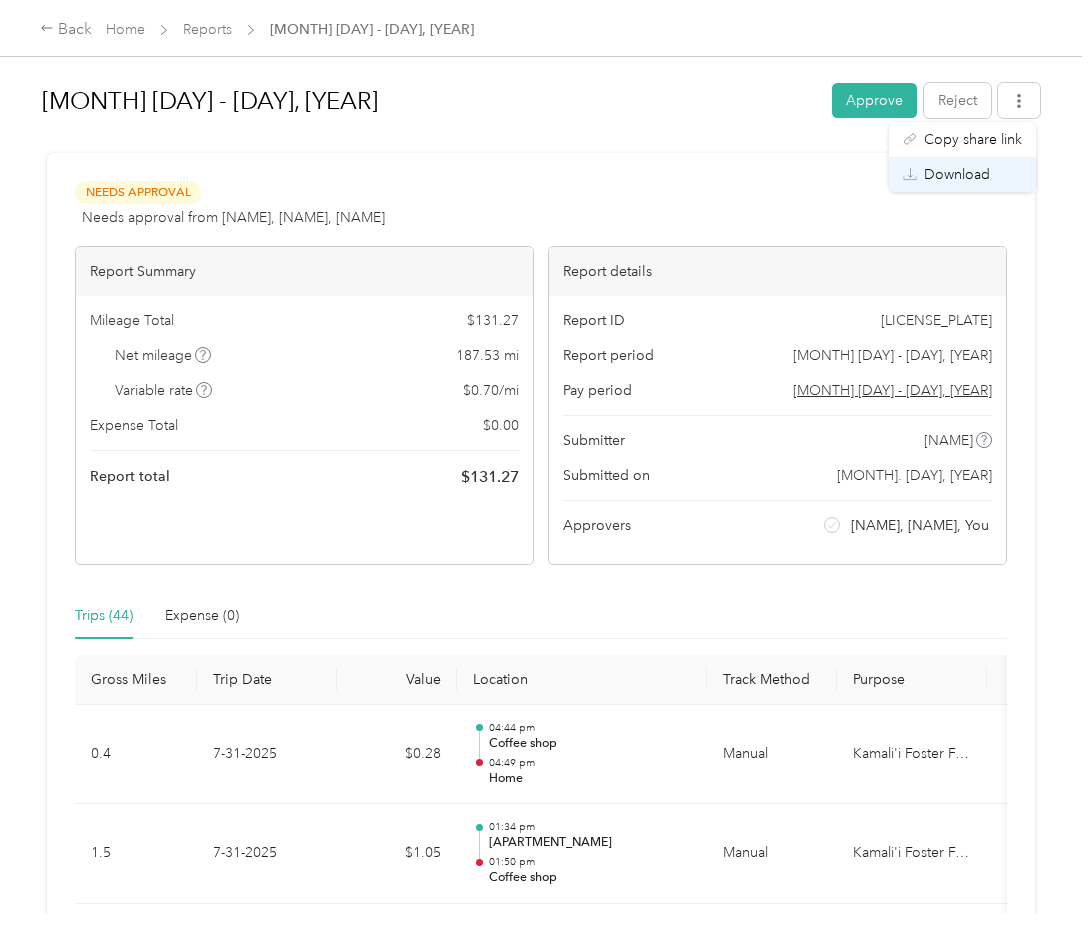 click on "Download" at bounding box center [957, 174] 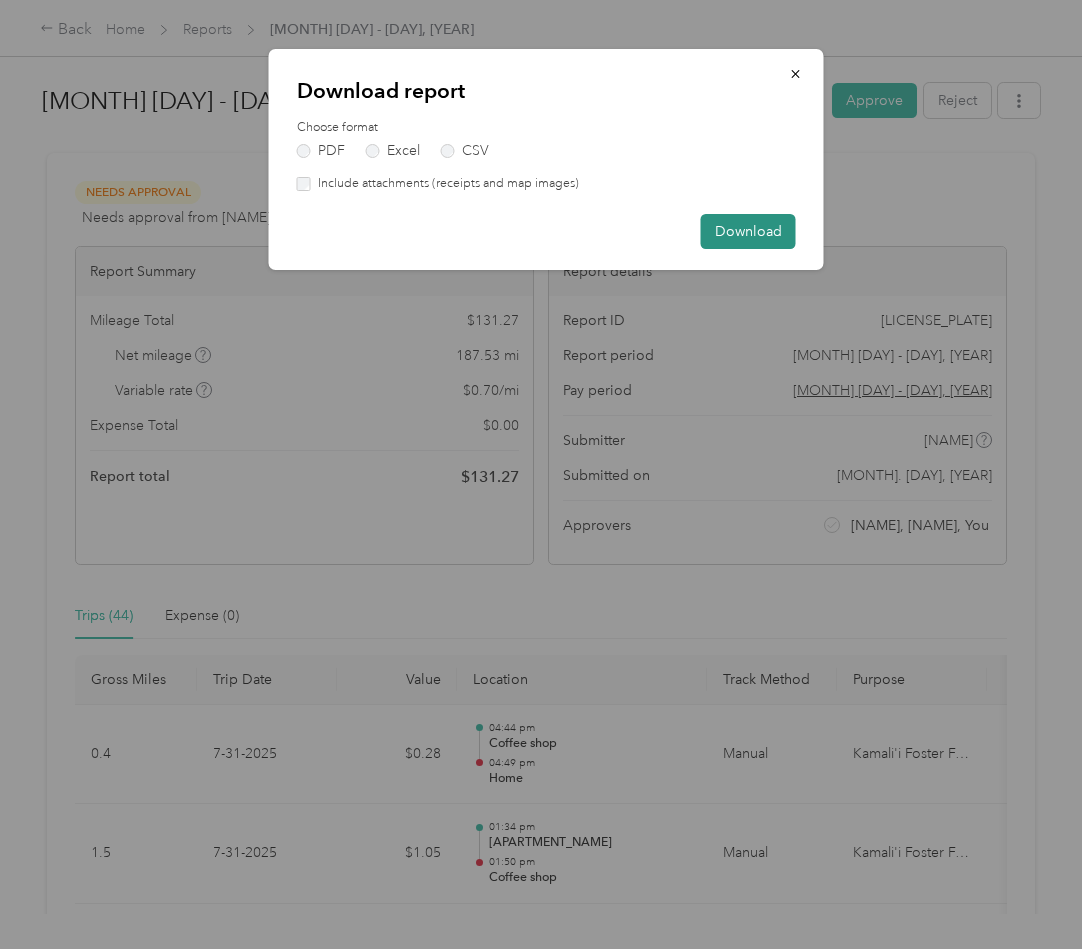 click on "Download" at bounding box center [748, 231] 